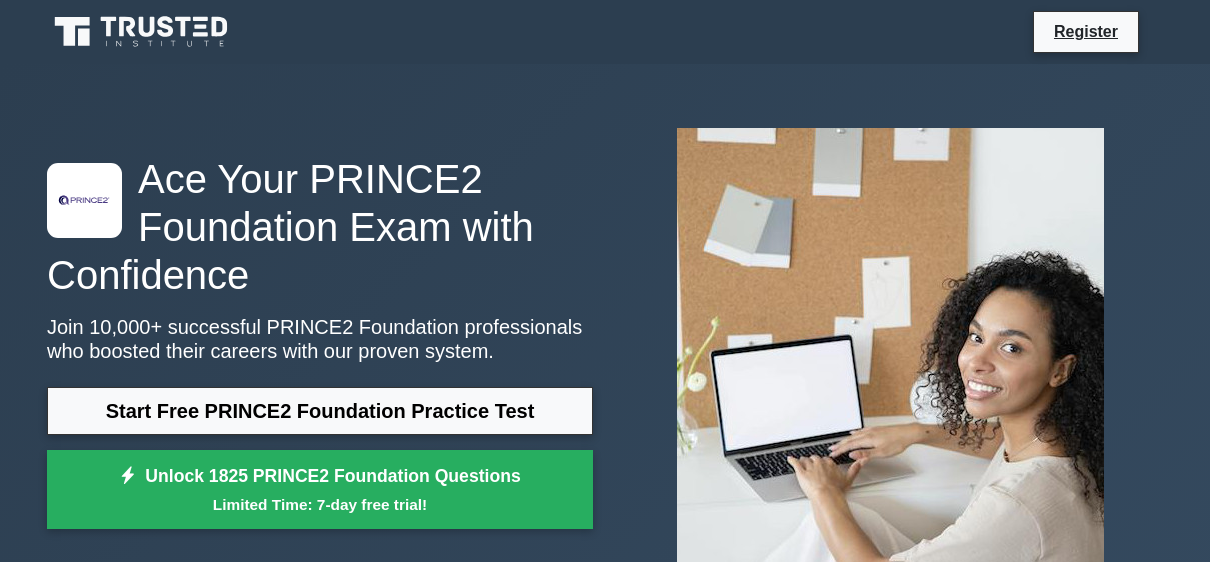 scroll, scrollTop: 0, scrollLeft: 0, axis: both 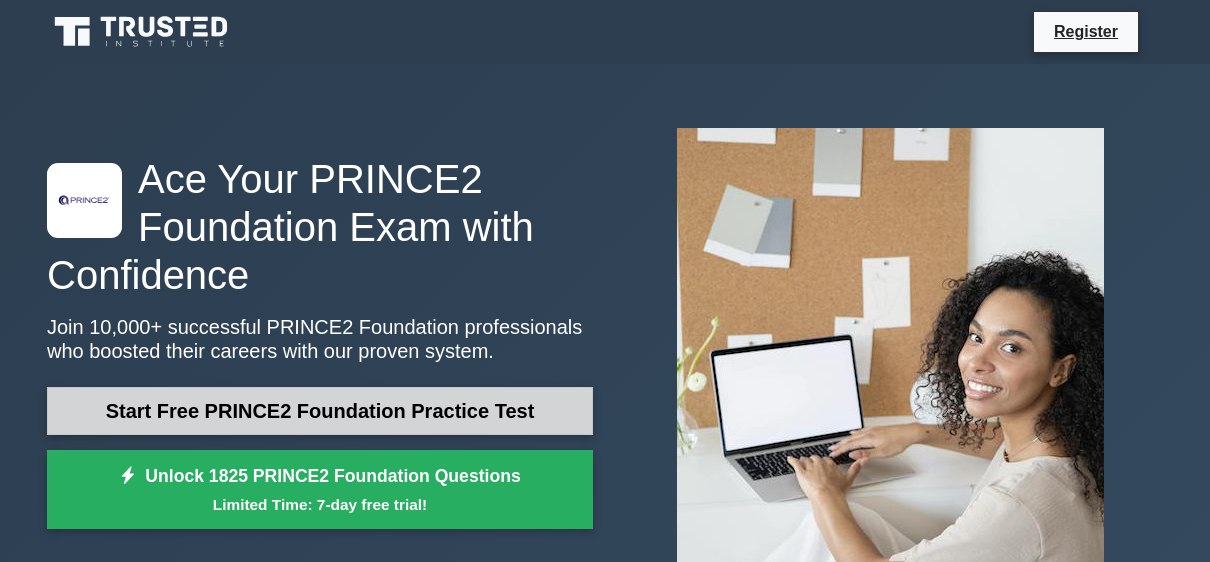 click on "Start Free PRINCE2 Foundation Practice Test" at bounding box center [320, 411] 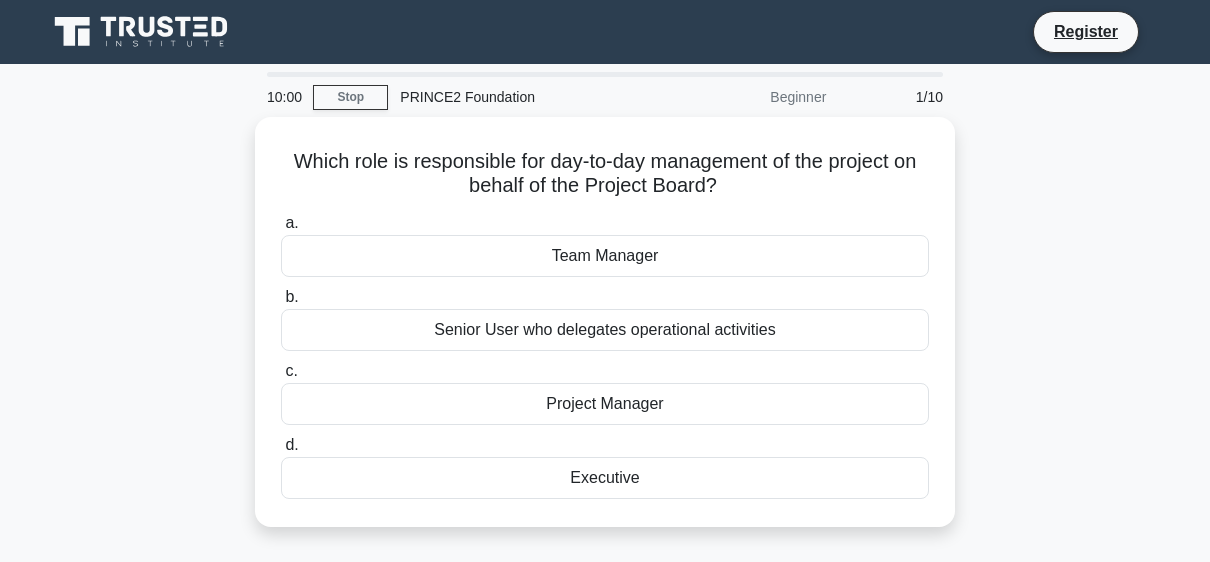 scroll, scrollTop: 0, scrollLeft: 0, axis: both 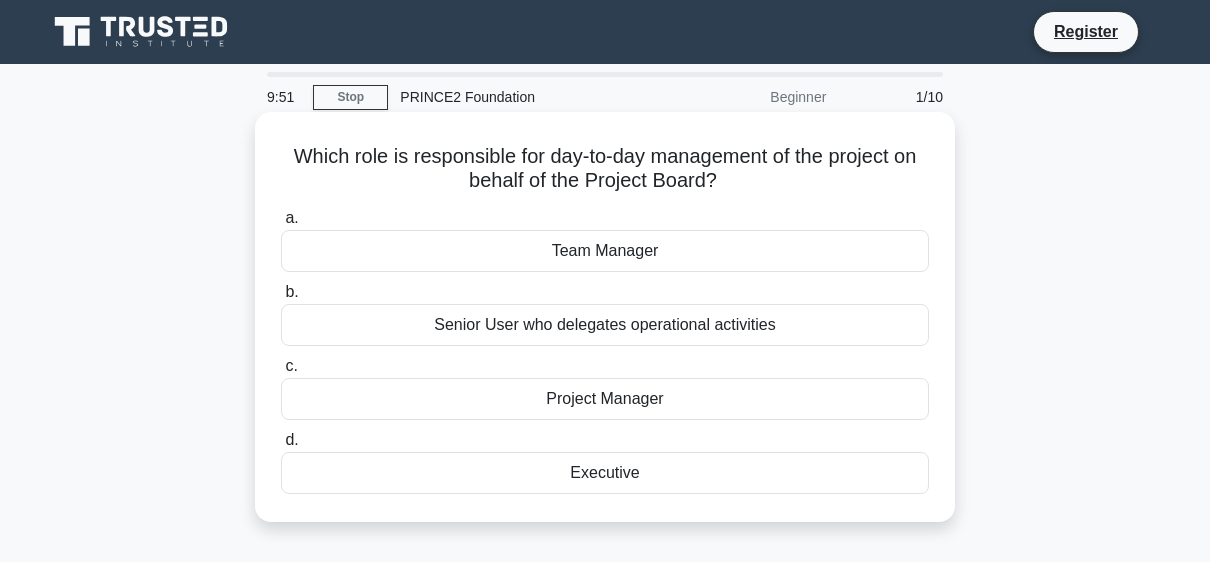 click on "Project Manager" at bounding box center [605, 399] 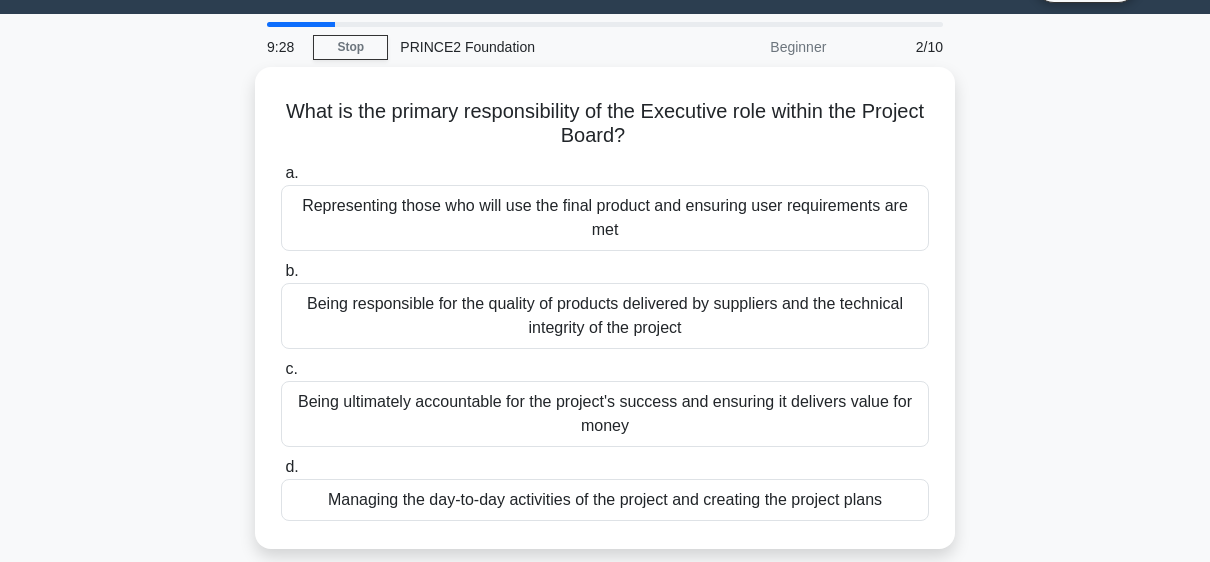 scroll, scrollTop: 48, scrollLeft: 0, axis: vertical 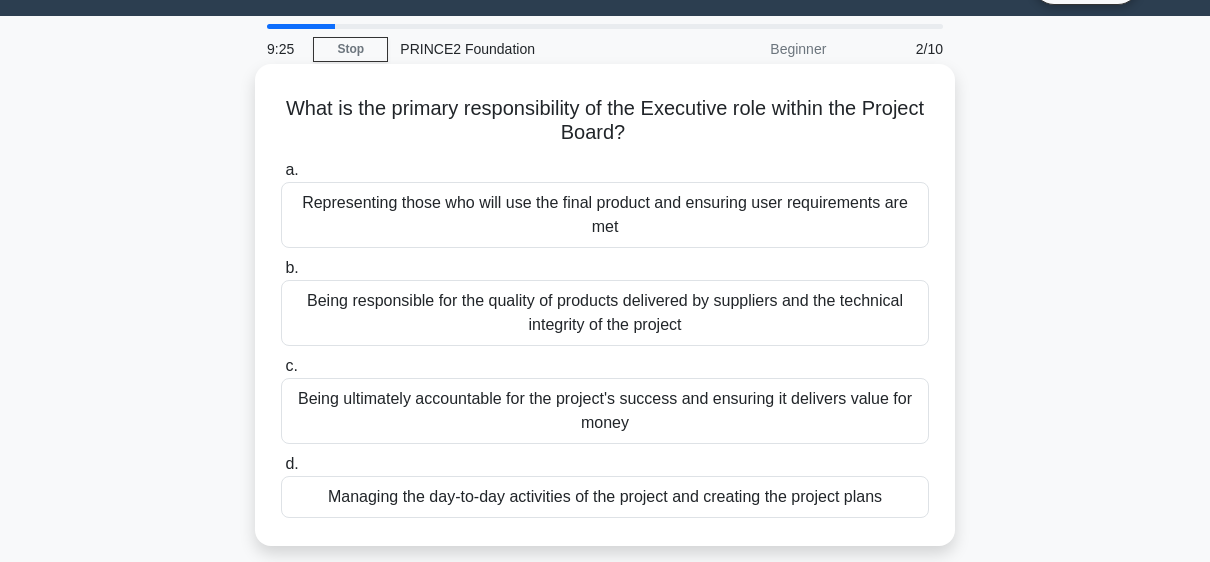 click on "Being ultimately accountable for the project's success and ensuring it delivers value for money" at bounding box center (605, 411) 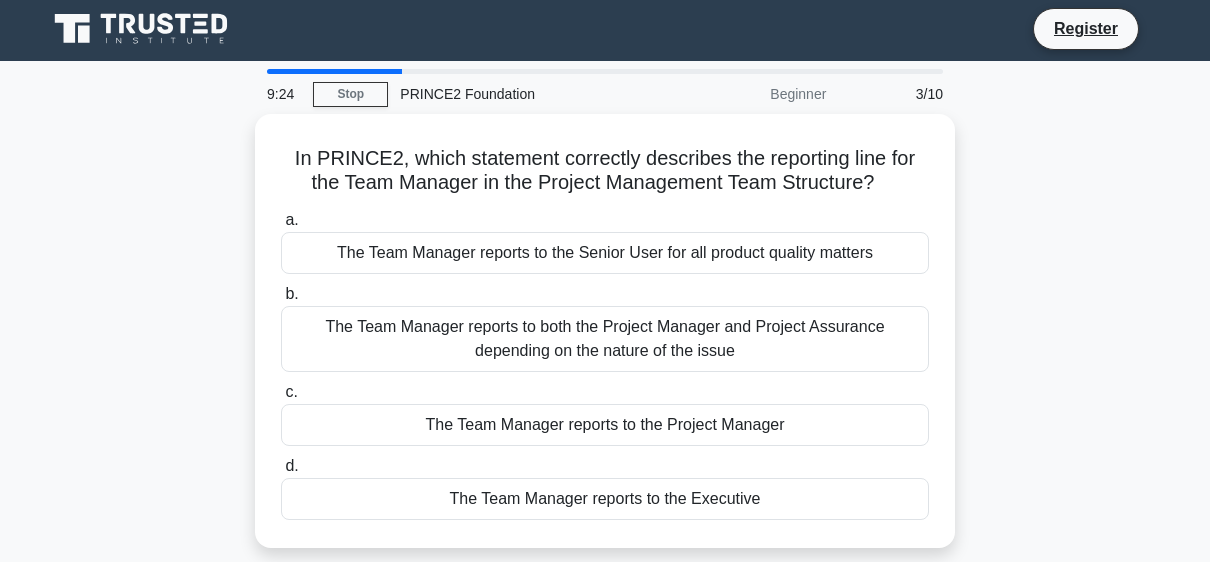 scroll, scrollTop: 0, scrollLeft: 0, axis: both 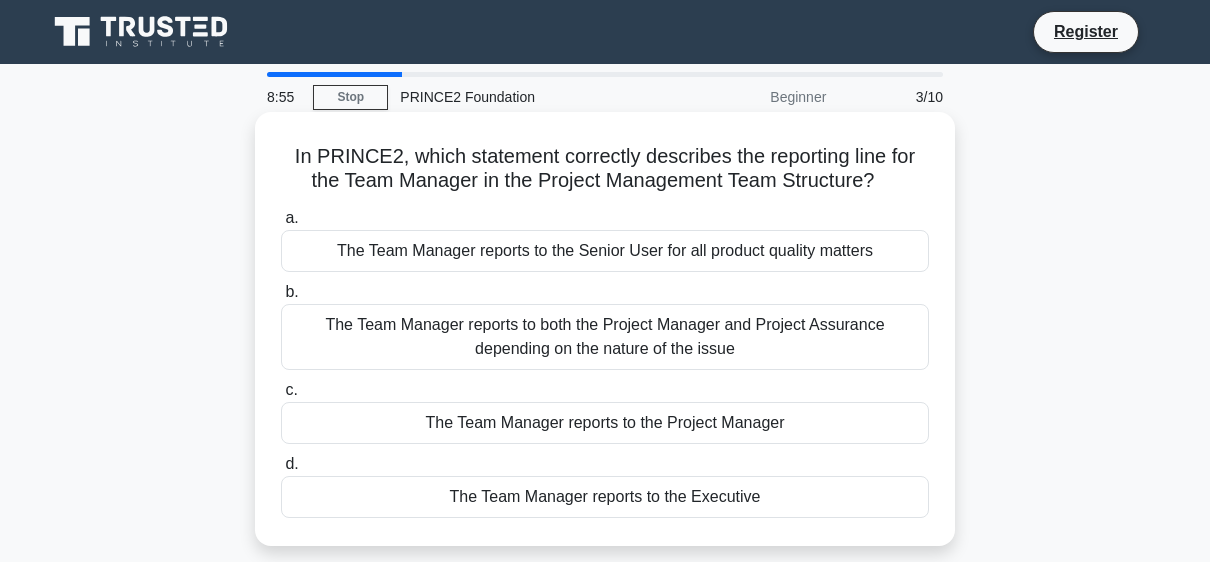 click on "The Team Manager reports to both the Project Manager and Project Assurance depending on the nature of the issue" at bounding box center [605, 337] 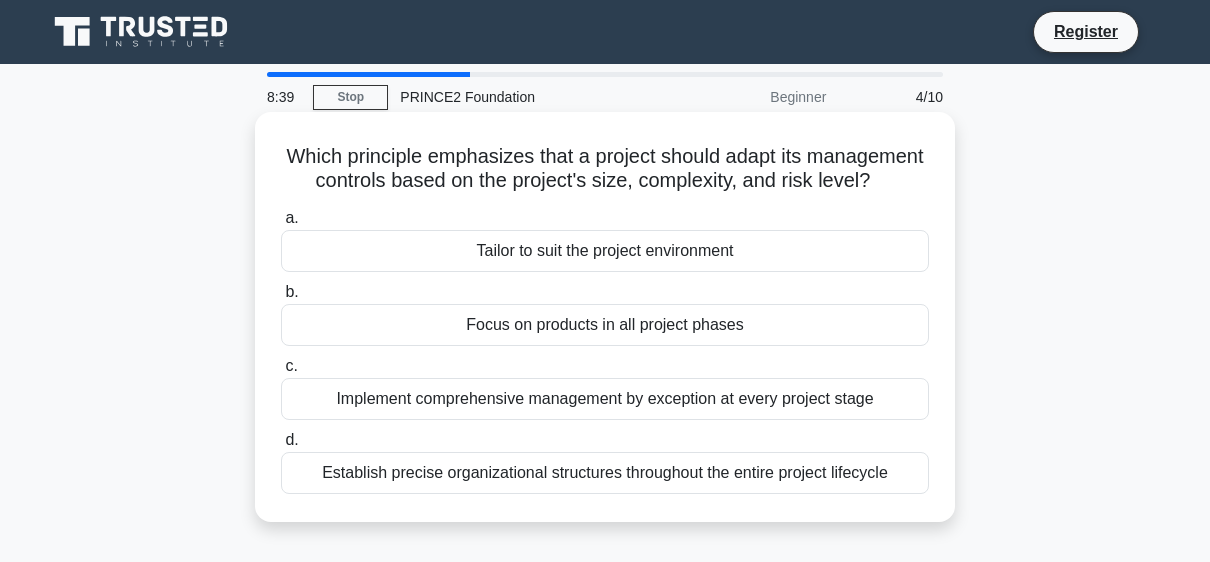 click on "Tailor to suit the project environment" at bounding box center [605, 251] 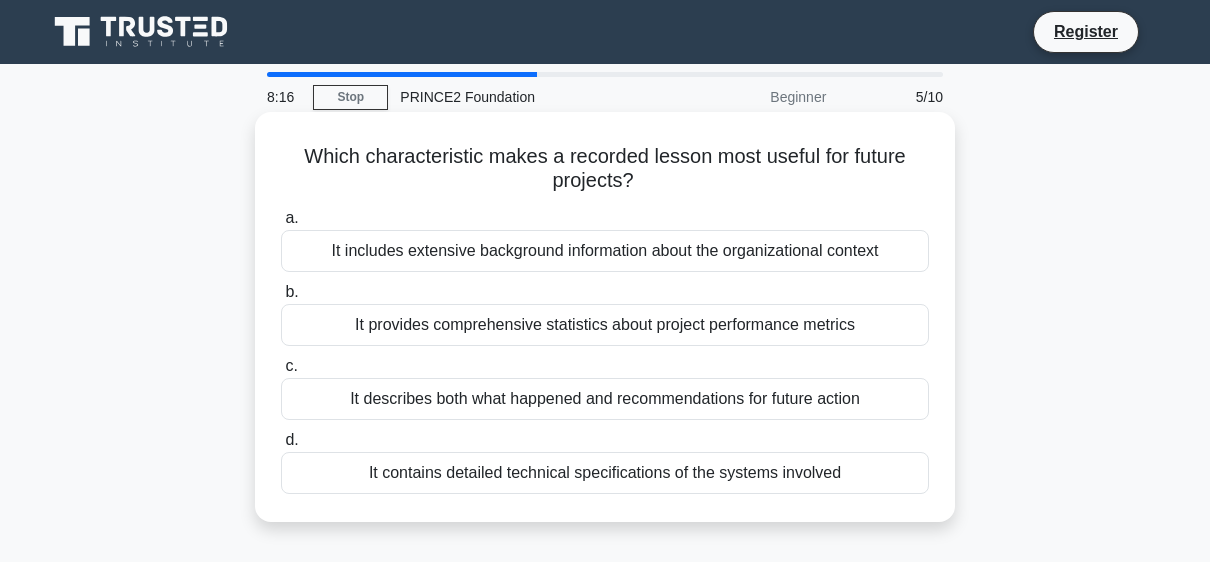 click on "It describes both what happened and recommendations for future action" at bounding box center [605, 399] 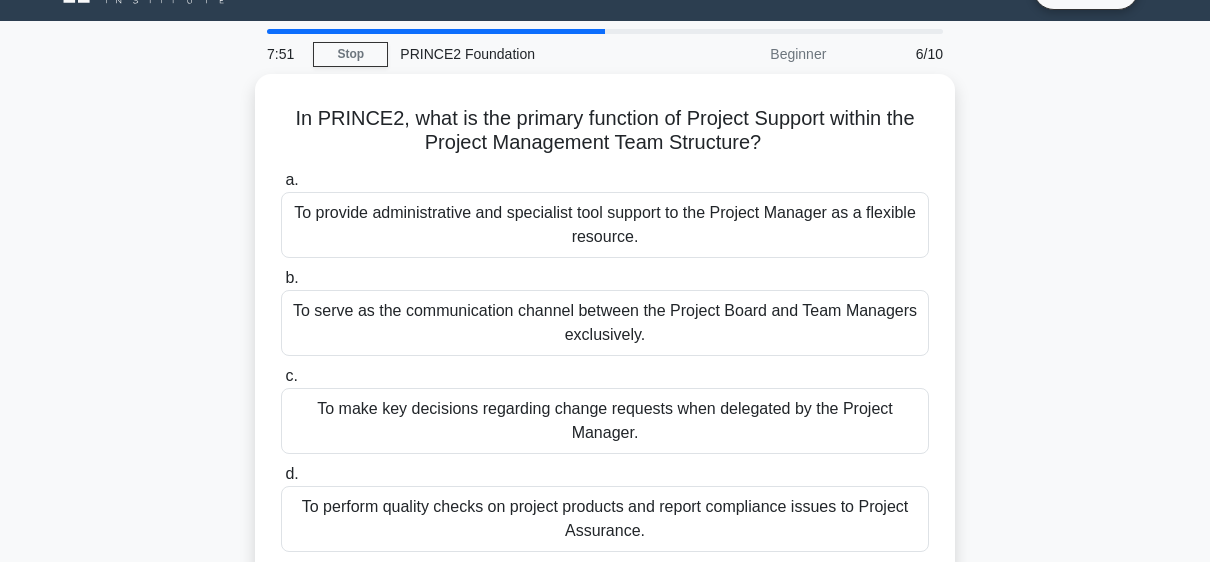 scroll, scrollTop: 36, scrollLeft: 0, axis: vertical 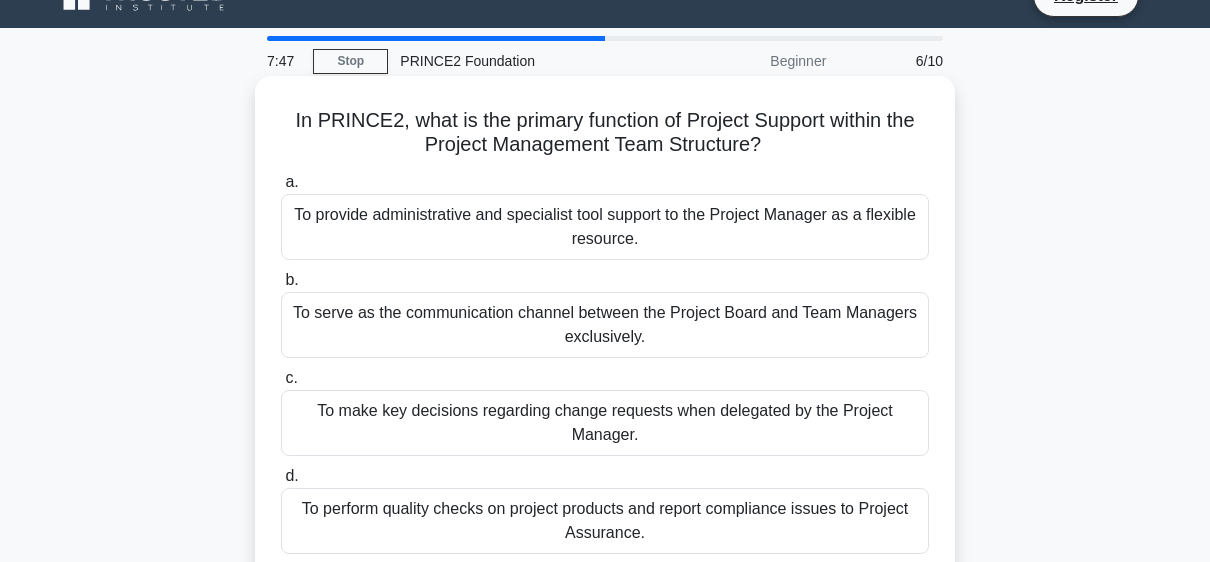 click on "To provide administrative and specialist tool support to the Project Manager as a flexible resource." at bounding box center (605, 227) 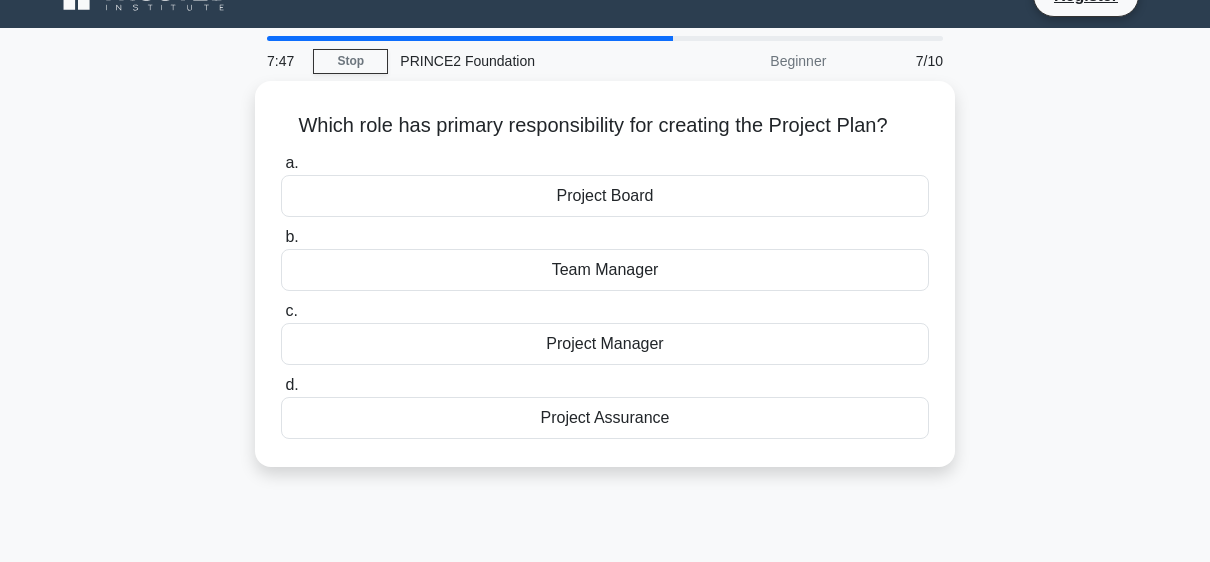 scroll, scrollTop: 0, scrollLeft: 0, axis: both 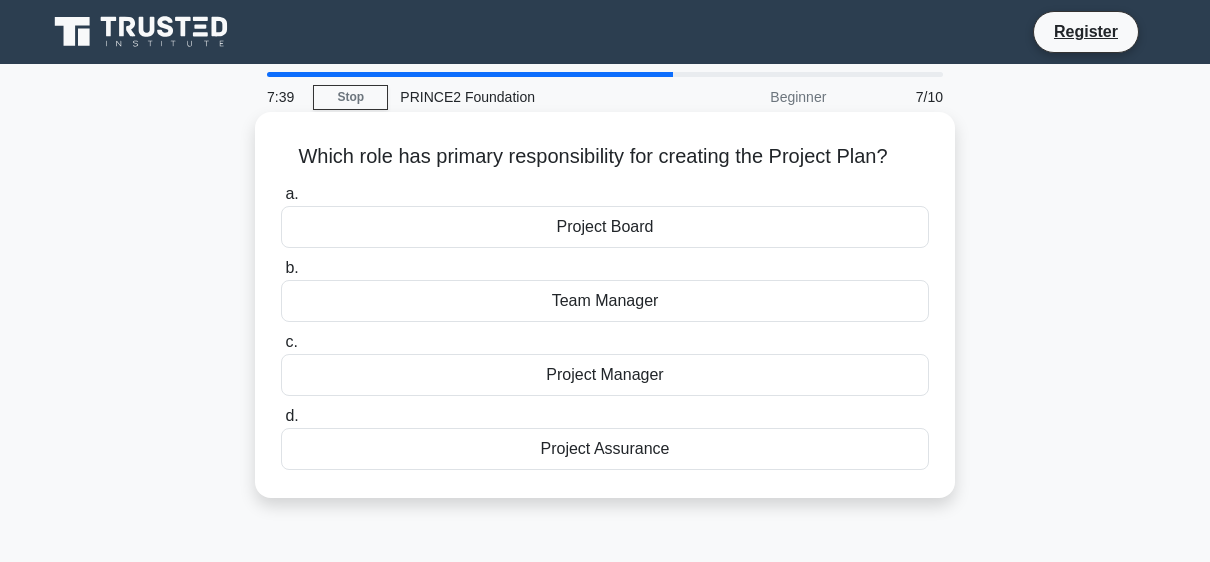 click on "Project Manager" at bounding box center (605, 375) 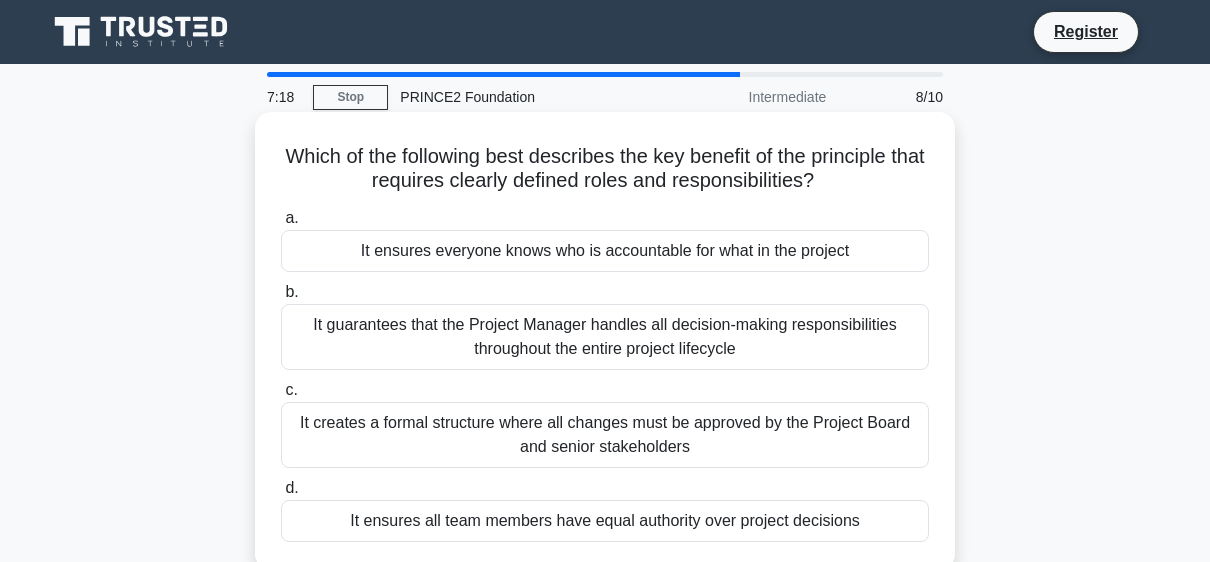 click on "It guarantees that the Project Manager handles all decision-making responsibilities throughout the entire project lifecycle" at bounding box center (605, 337) 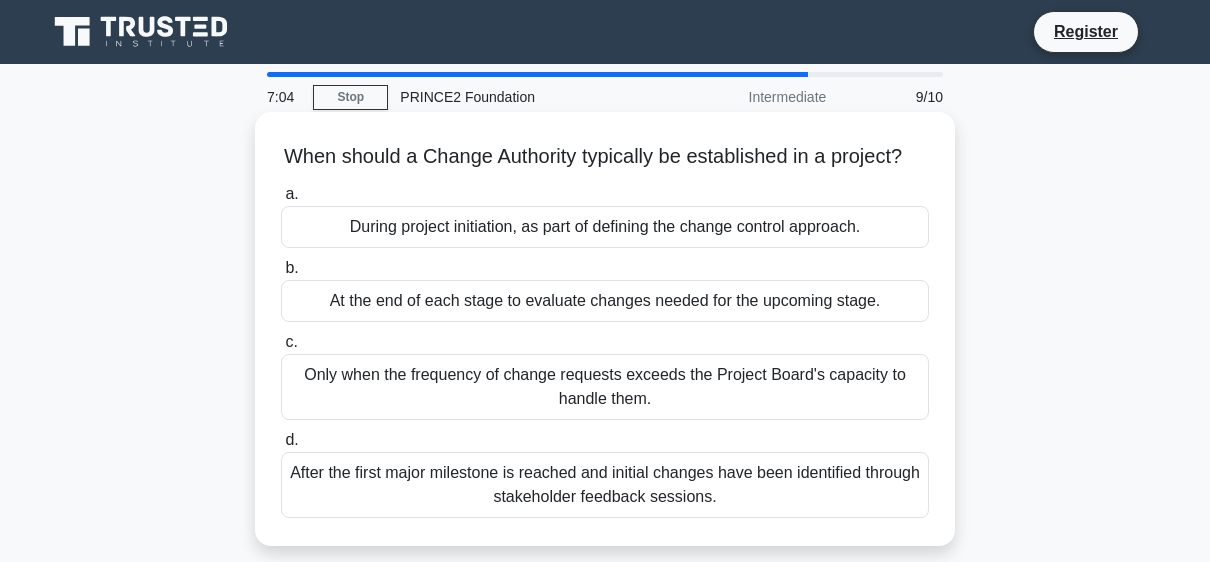 click on "During project initiation, as part of defining the change control approach." at bounding box center (605, 227) 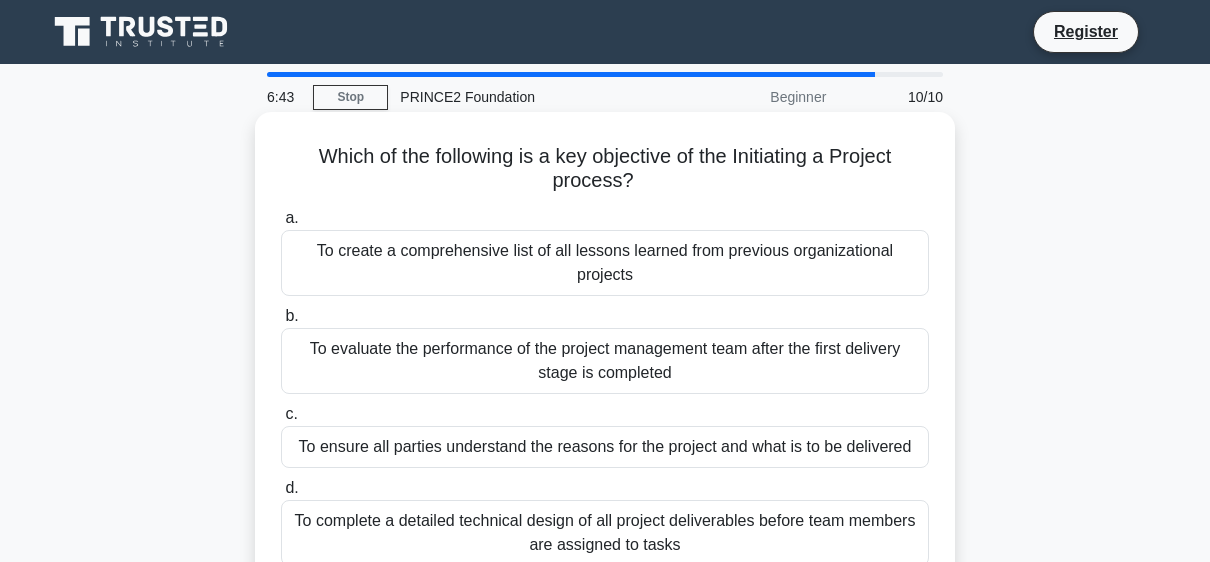 click on "To ensure all parties understand the reasons for the project and what is to be delivered" at bounding box center [605, 447] 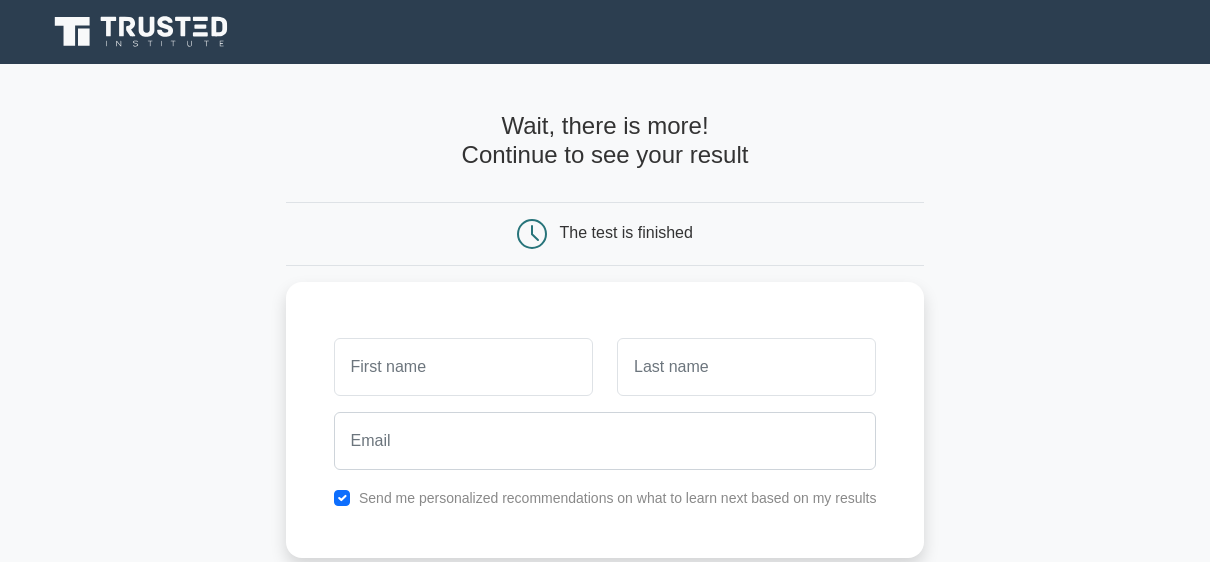 scroll, scrollTop: 0, scrollLeft: 0, axis: both 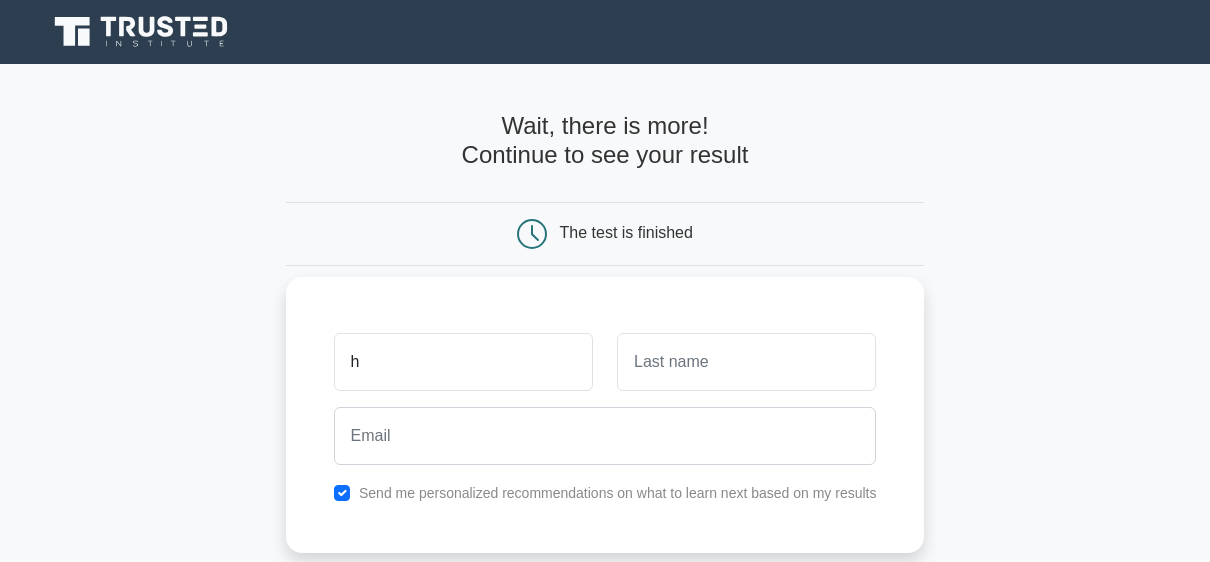 type on "h" 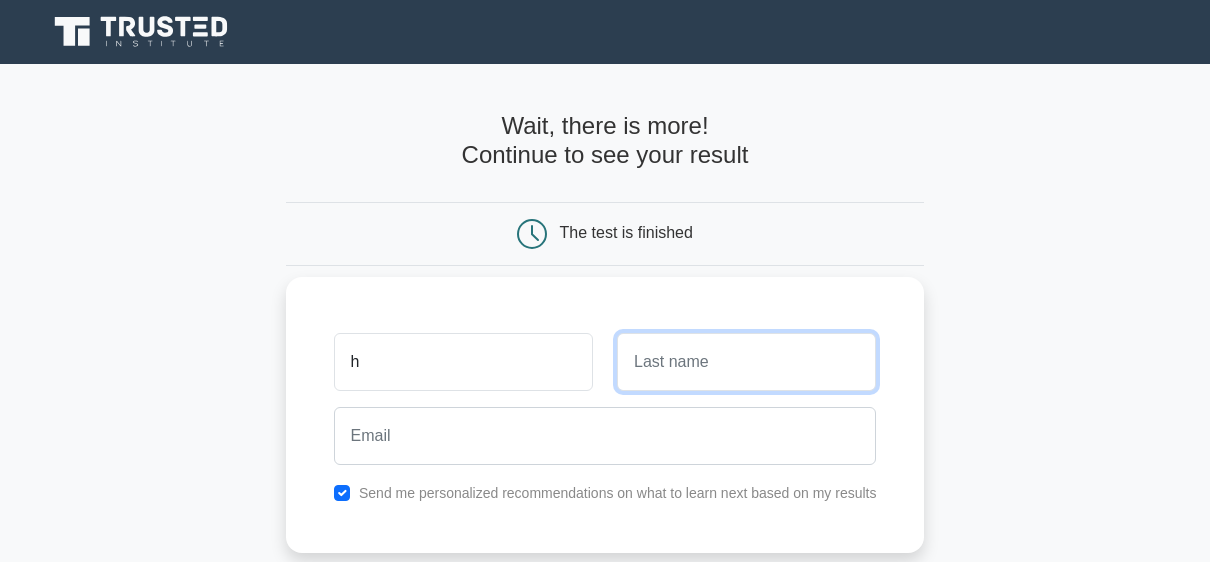 click at bounding box center (746, 362) 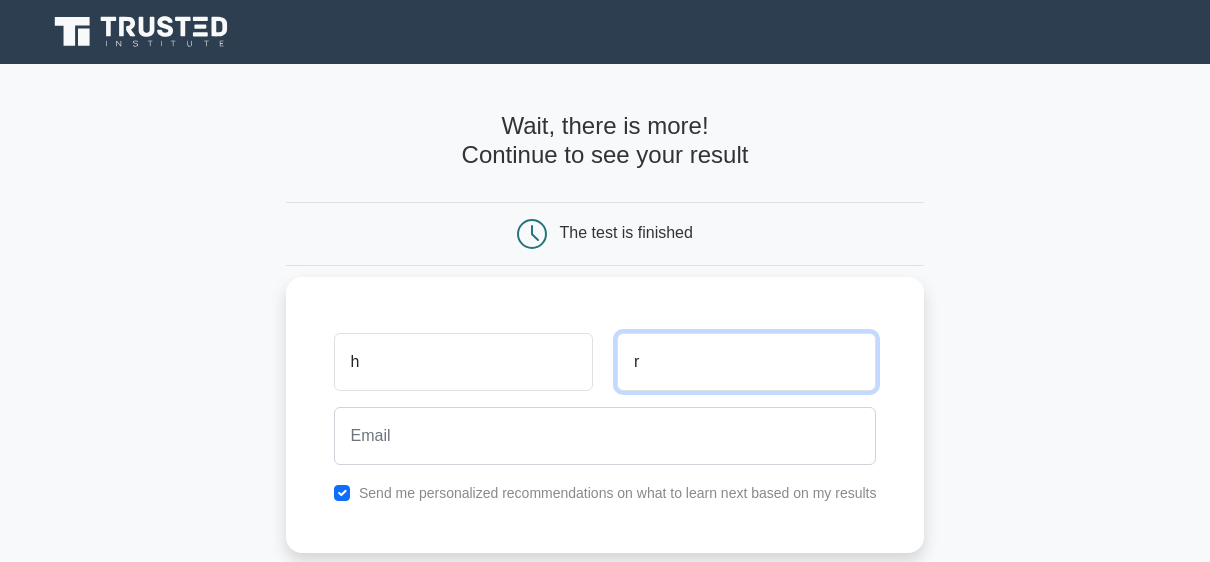type on "r" 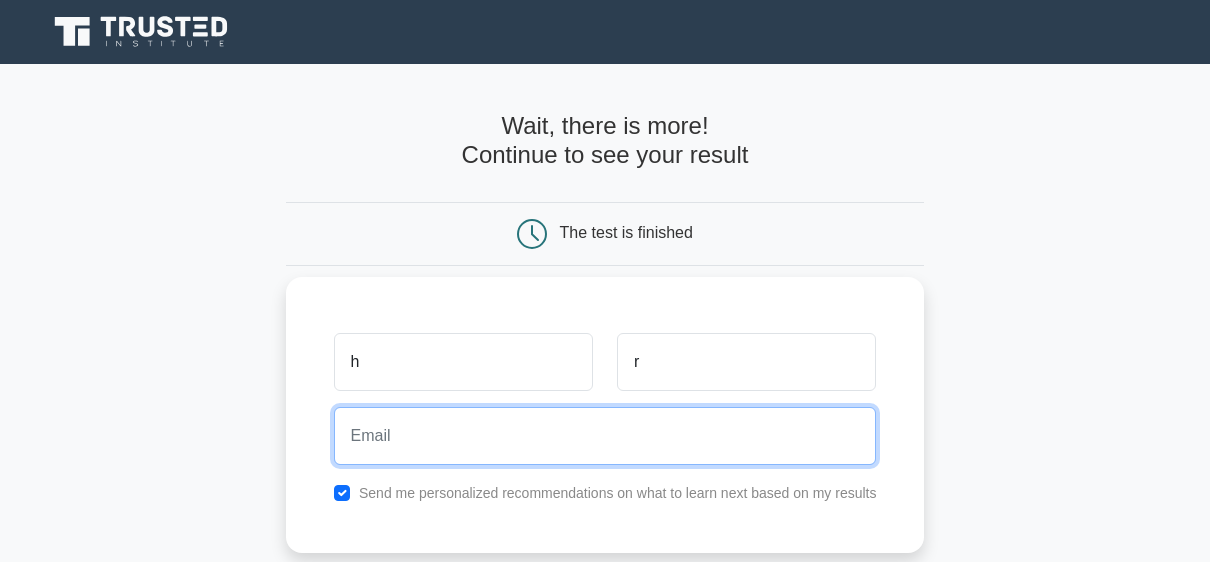click at bounding box center [605, 436] 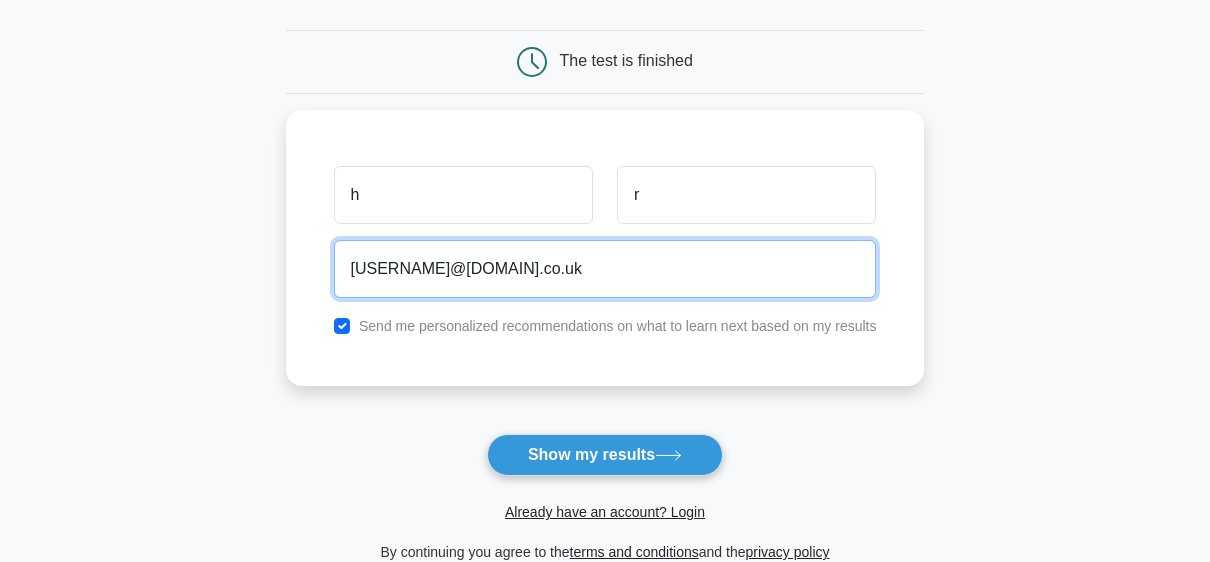 scroll, scrollTop: 174, scrollLeft: 0, axis: vertical 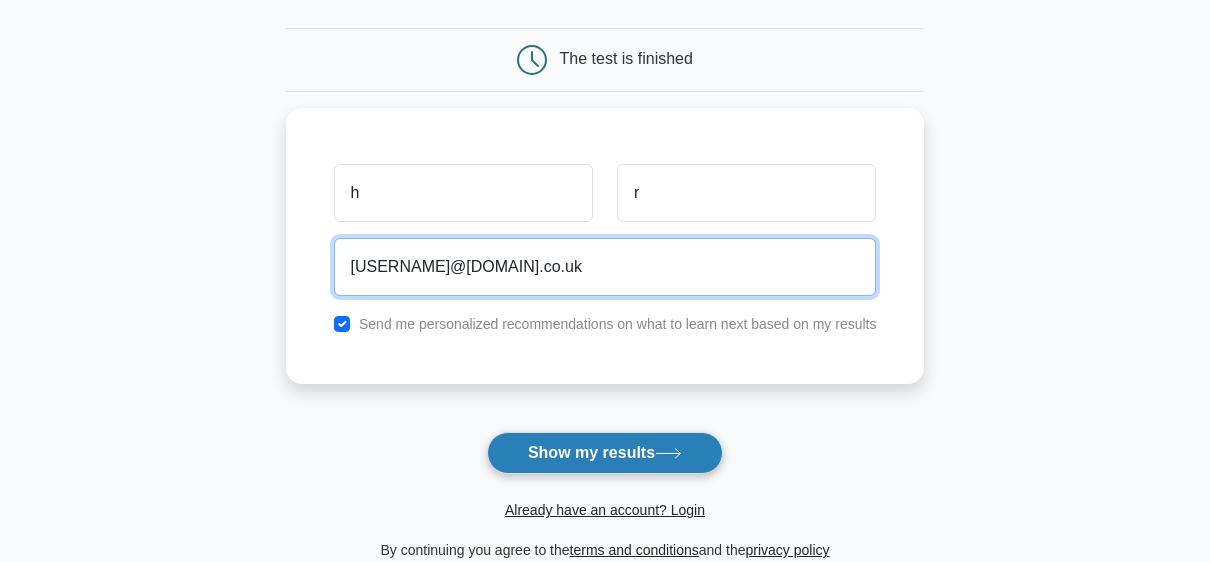 type on "hbrichards@yahoo.co.uk" 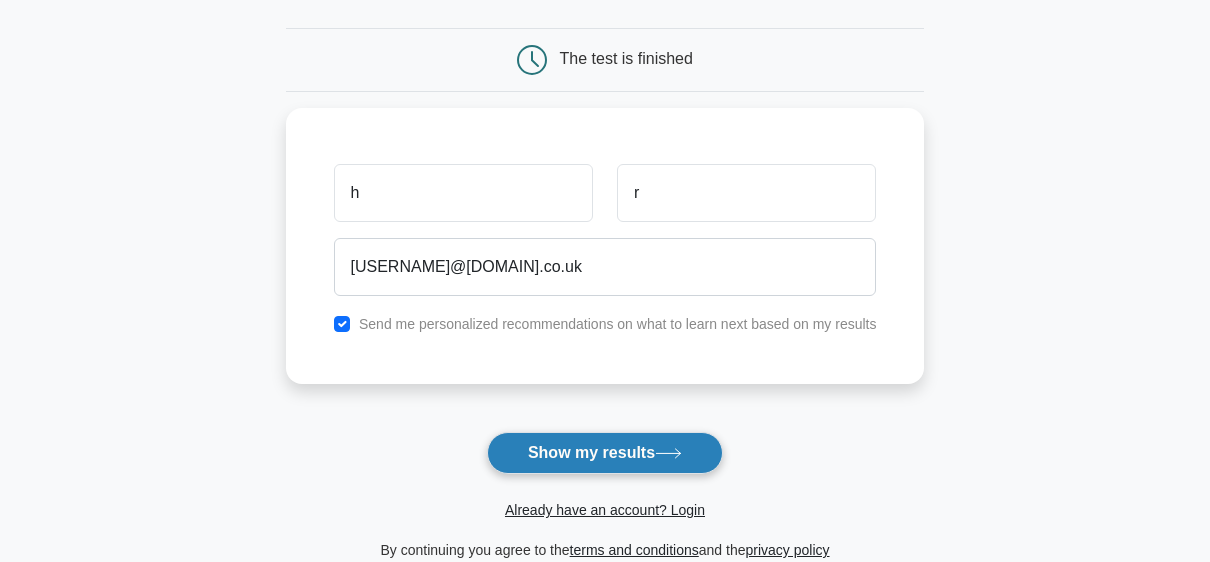 click on "Show my results" at bounding box center (605, 453) 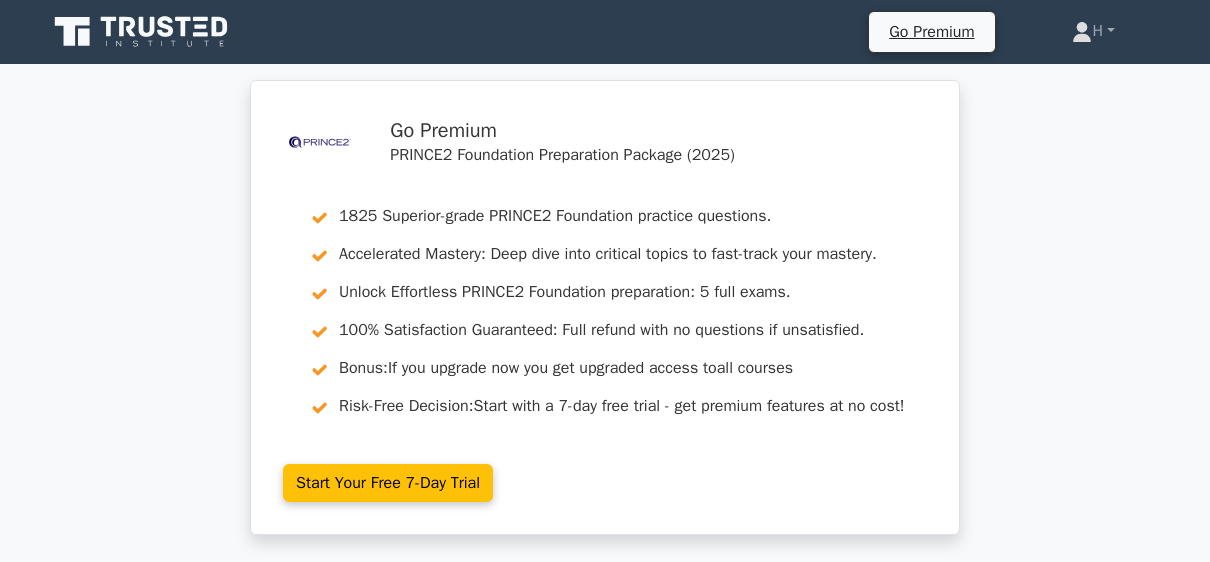 scroll, scrollTop: 0, scrollLeft: 0, axis: both 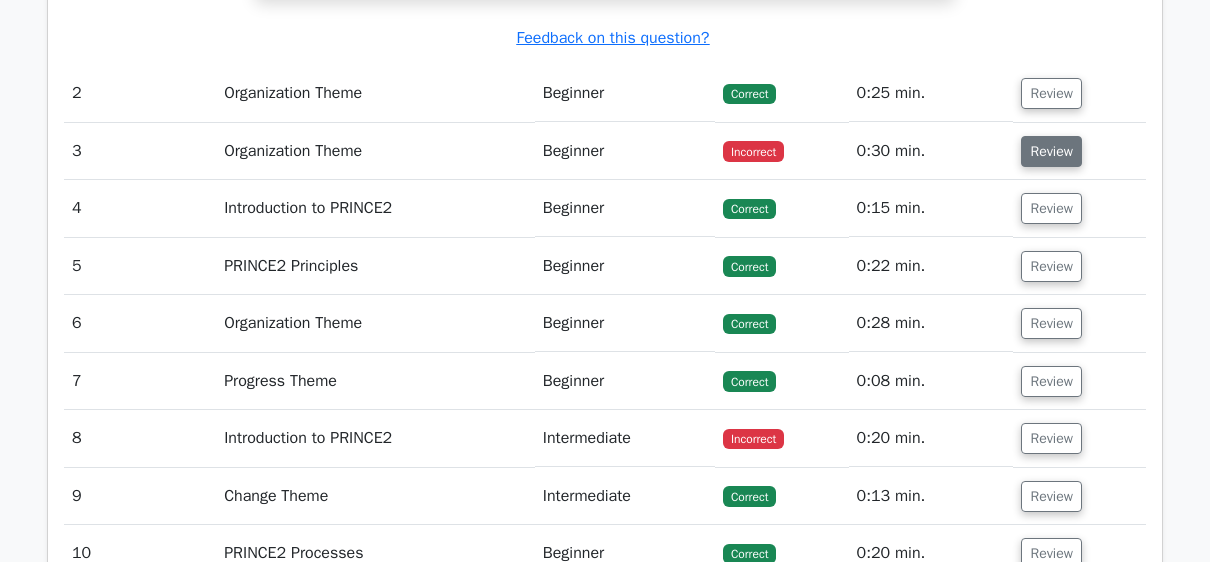 click on "Review" at bounding box center (1051, 151) 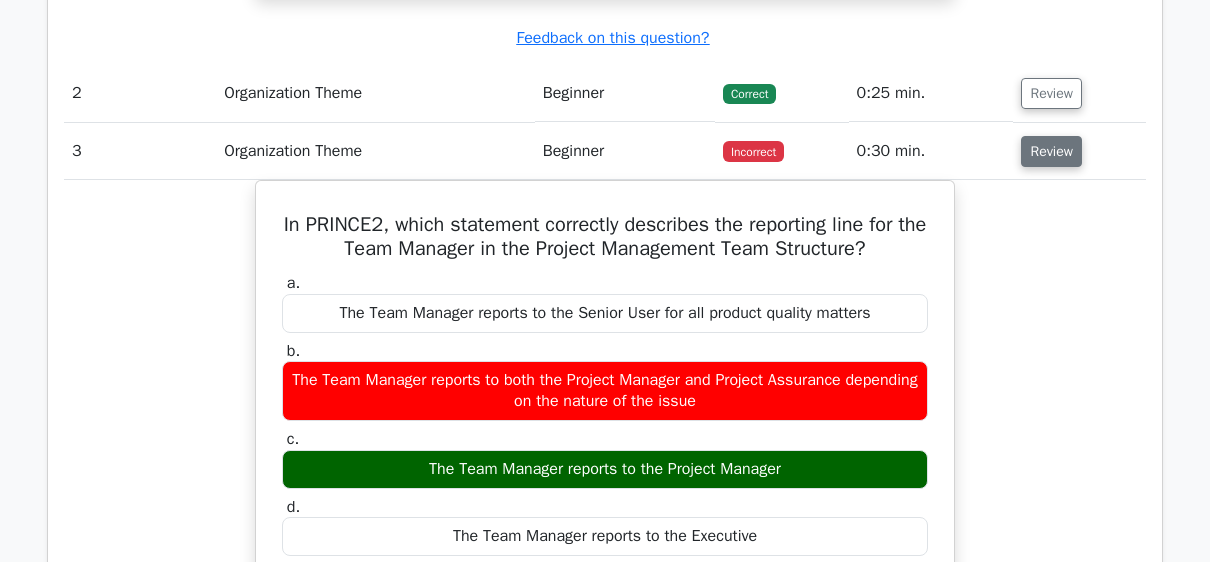 click on "Review" at bounding box center (1051, 151) 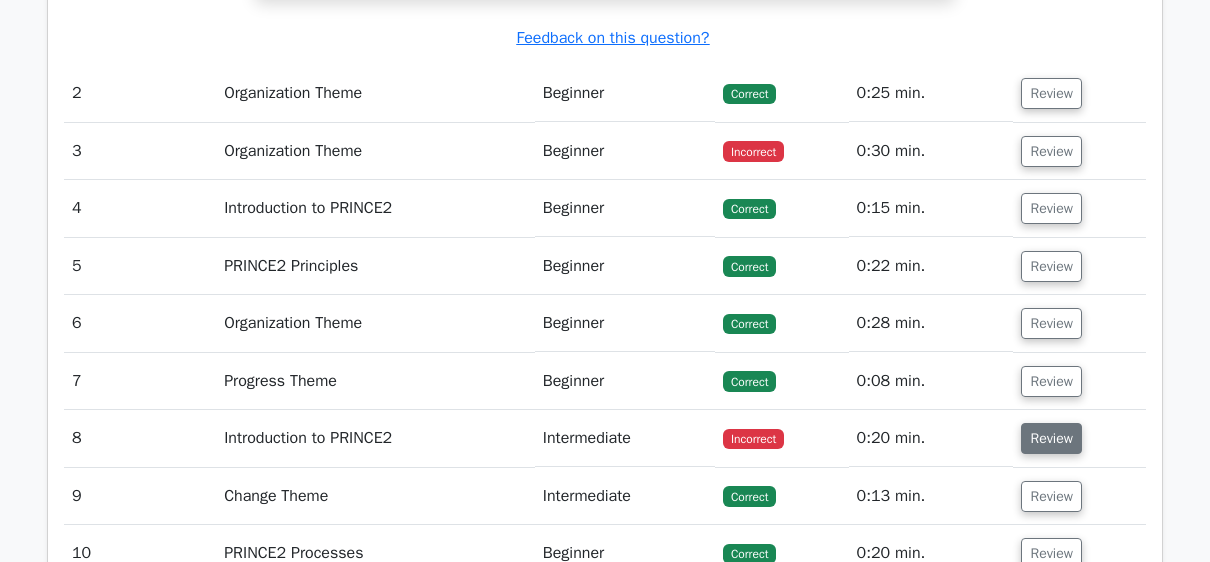 click on "Review" at bounding box center (1051, 438) 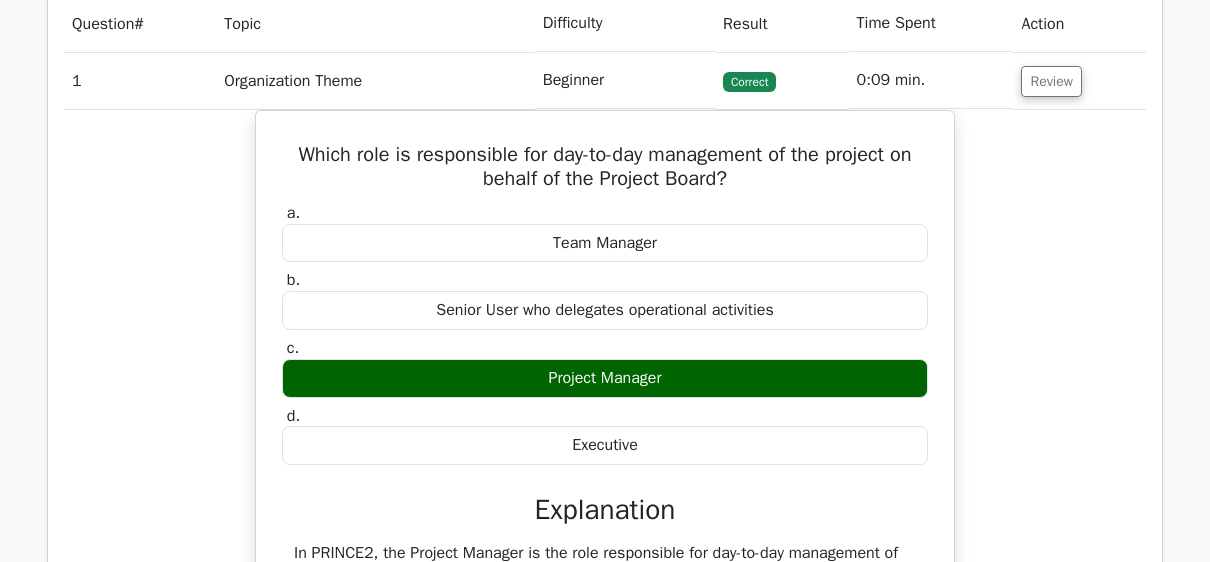 scroll, scrollTop: 1412, scrollLeft: 0, axis: vertical 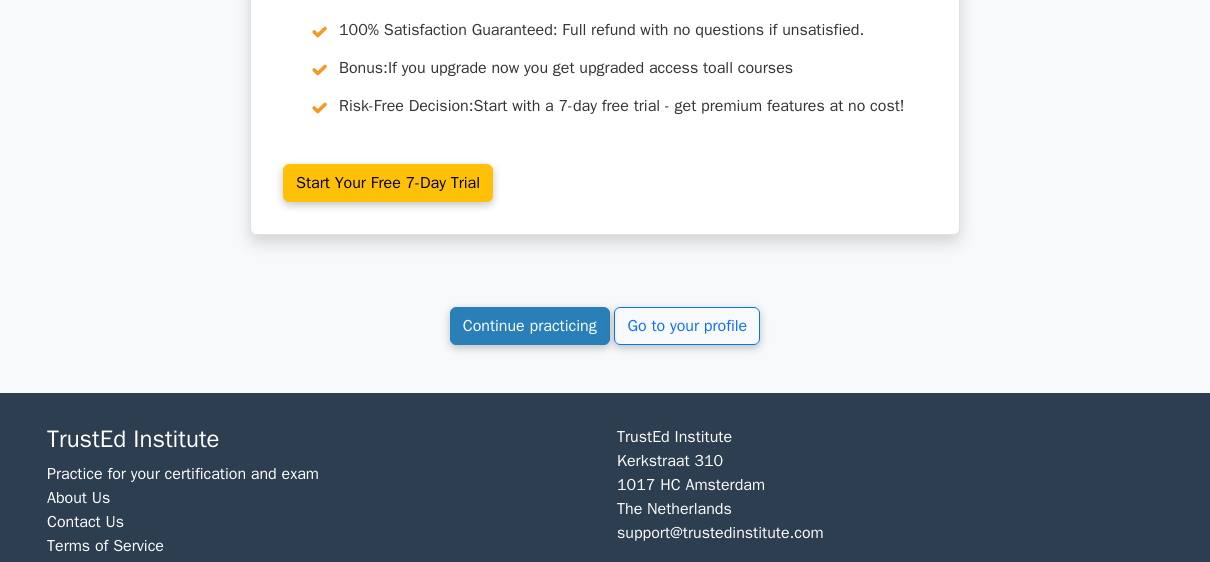 click on "Continue practicing" at bounding box center (530, 326) 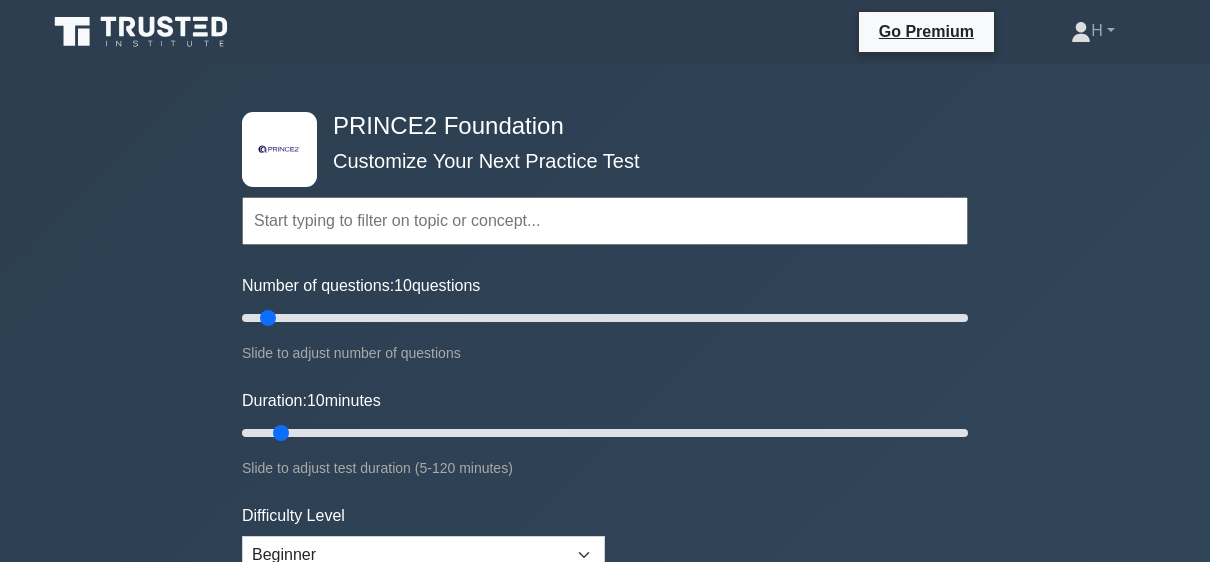 scroll, scrollTop: 0, scrollLeft: 0, axis: both 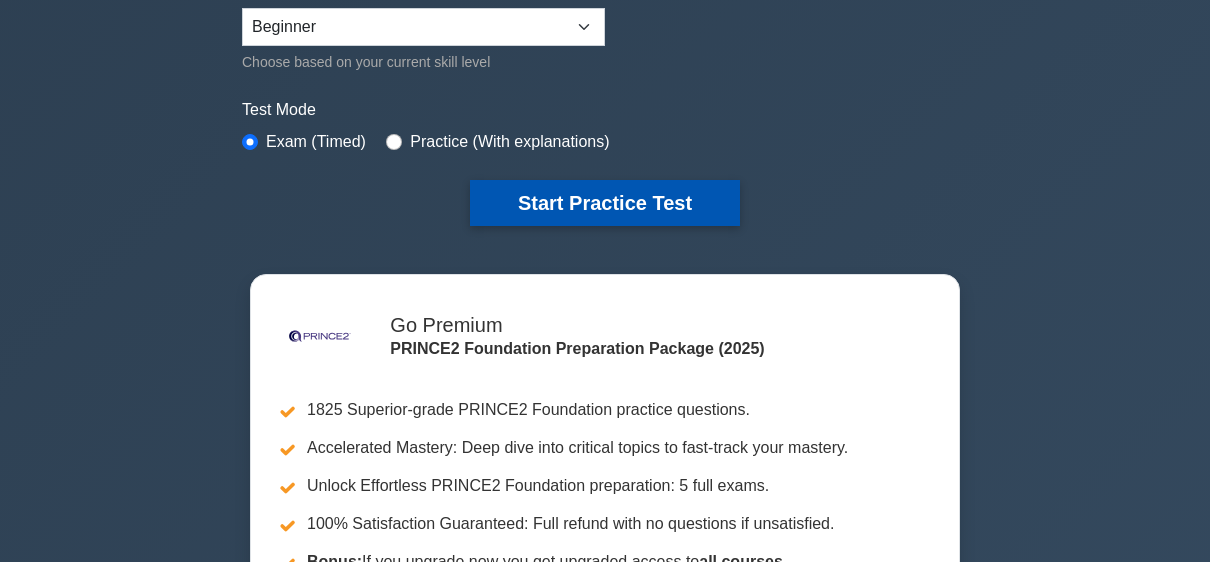 click on "Start Practice Test" at bounding box center (605, 203) 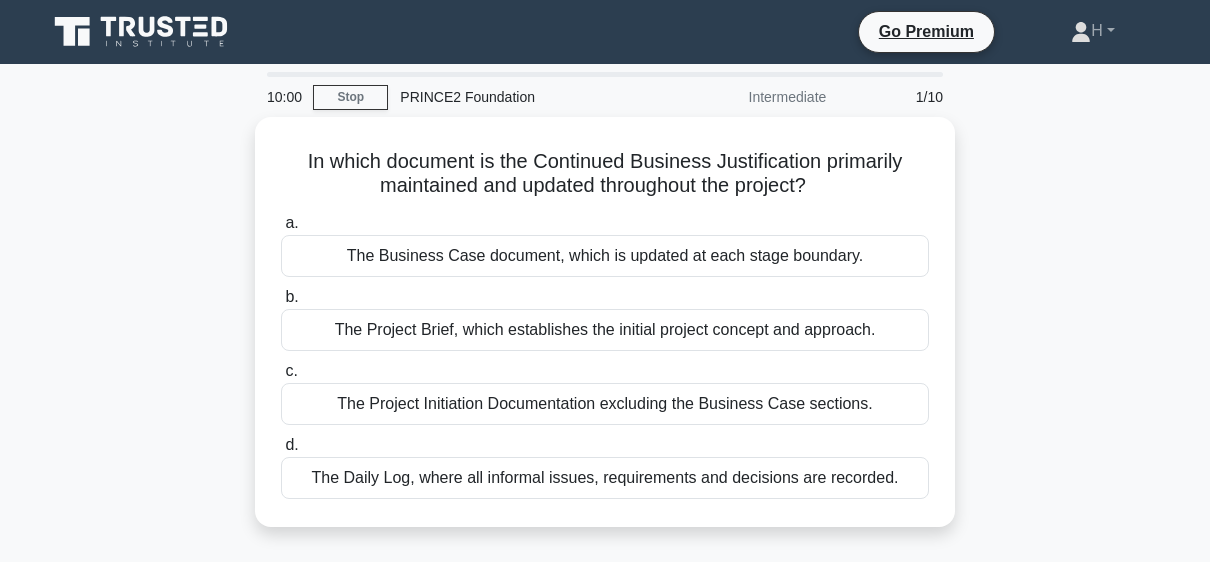 scroll, scrollTop: 0, scrollLeft: 0, axis: both 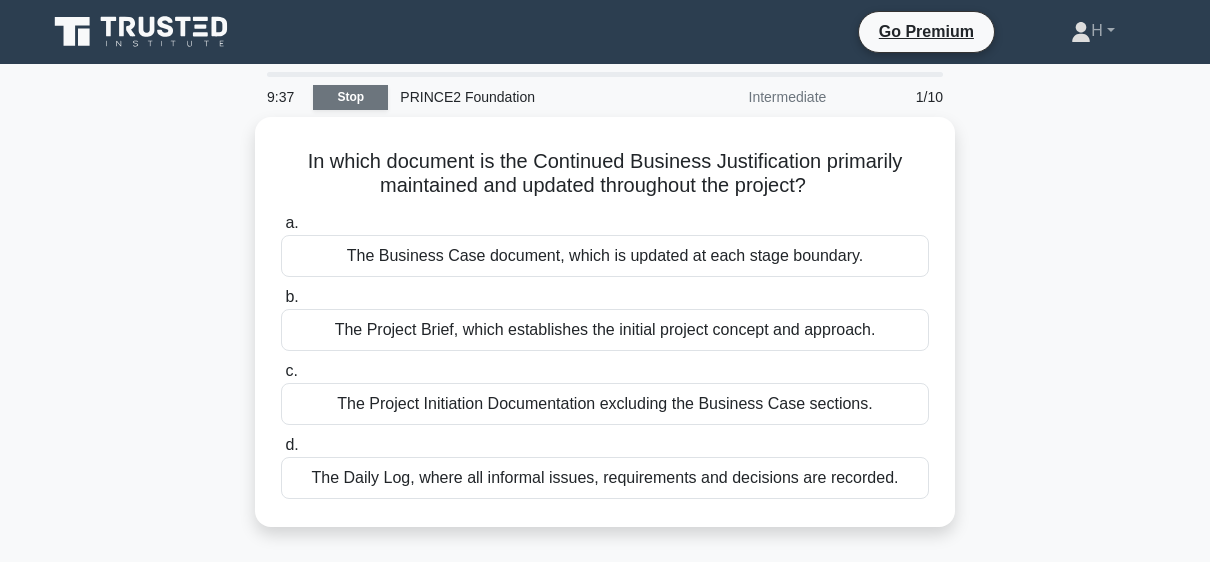 click on "Stop" at bounding box center [350, 97] 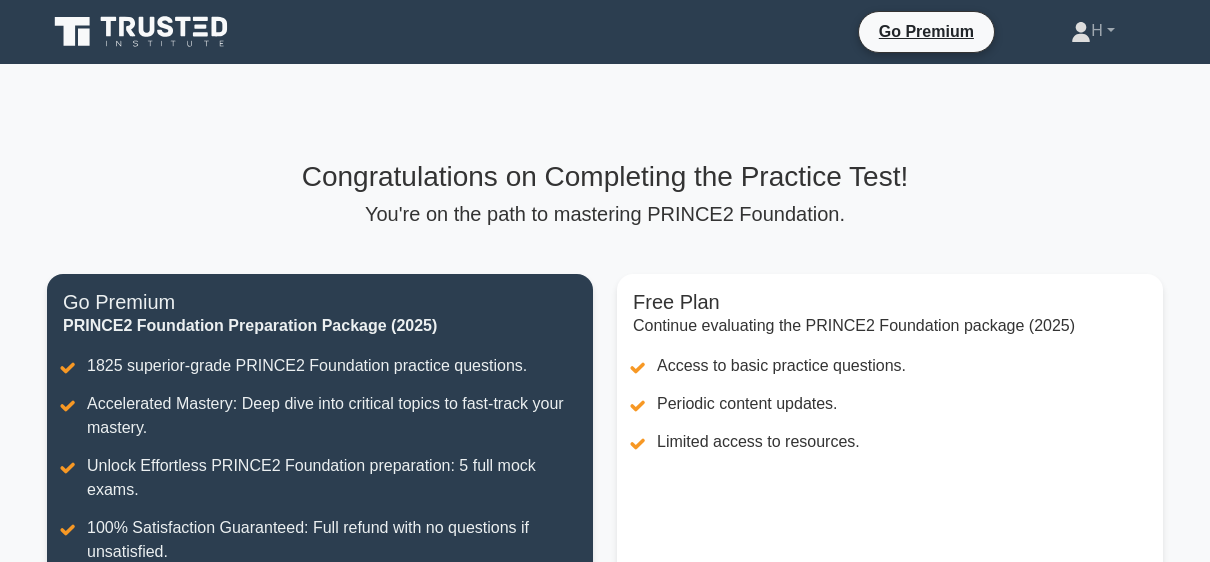scroll, scrollTop: 0, scrollLeft: 0, axis: both 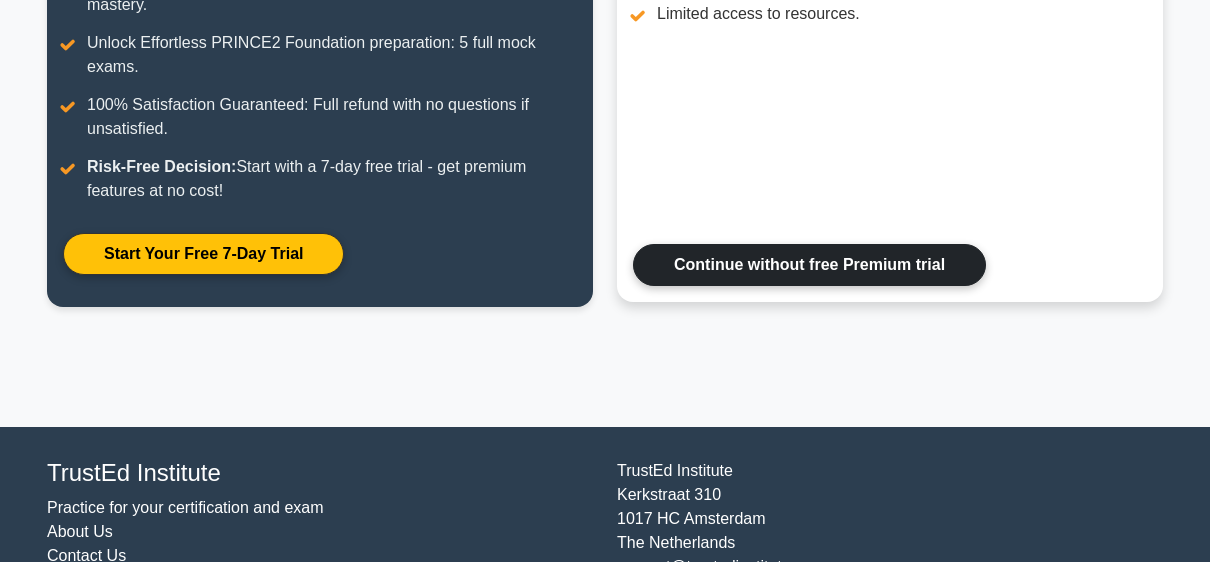 click on "Continue without free Premium trial" at bounding box center [809, 265] 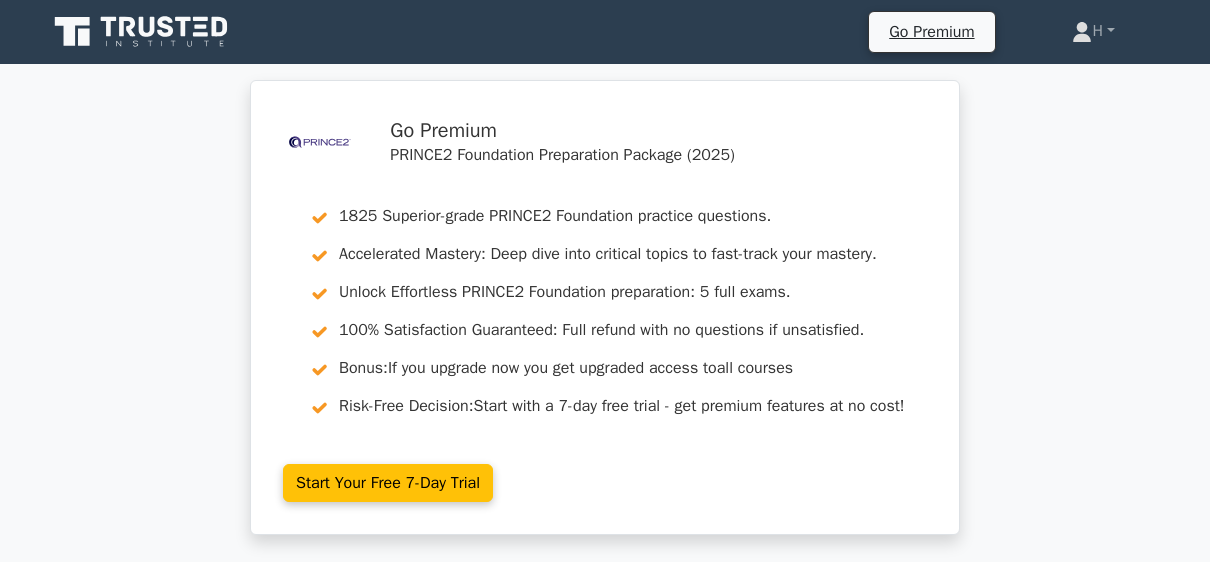 scroll, scrollTop: 0, scrollLeft: 0, axis: both 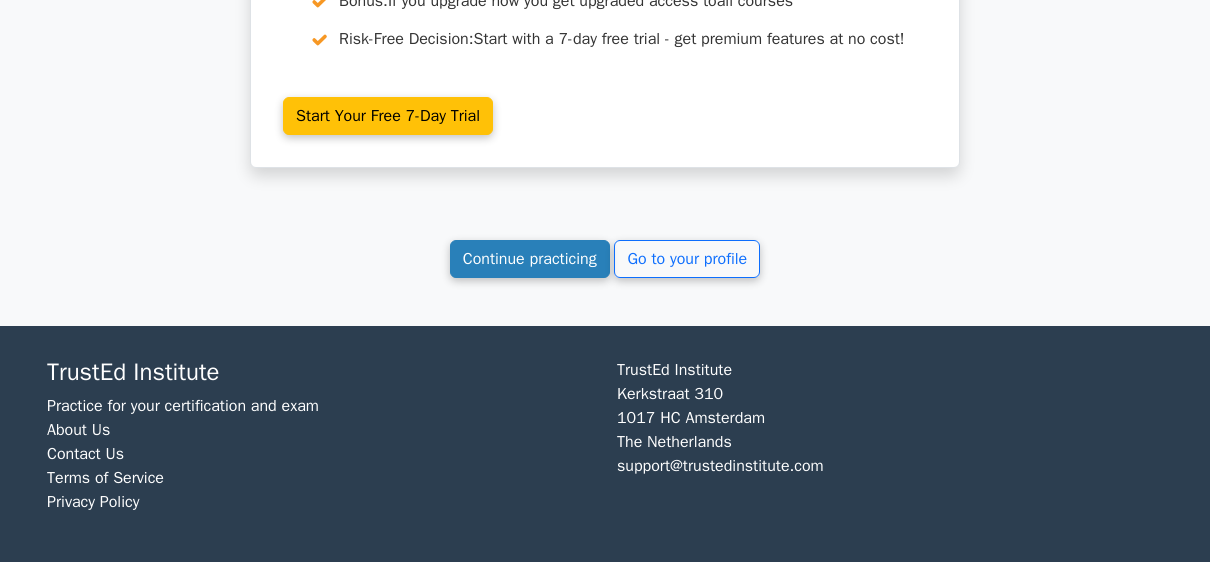 click on "Continue practicing" at bounding box center [530, 259] 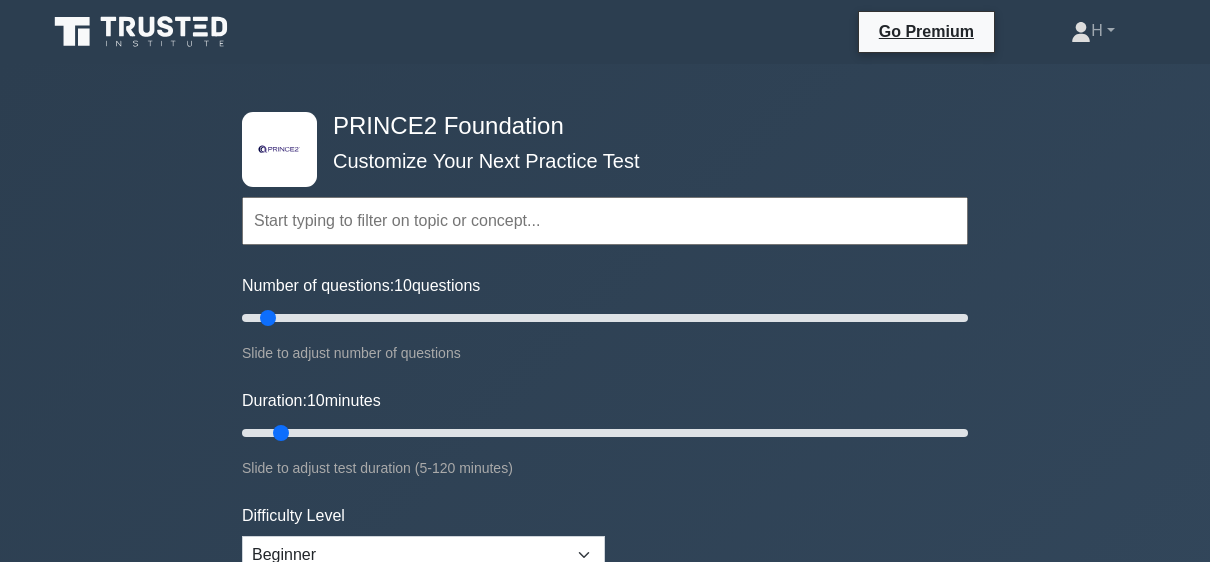 scroll, scrollTop: 0, scrollLeft: 0, axis: both 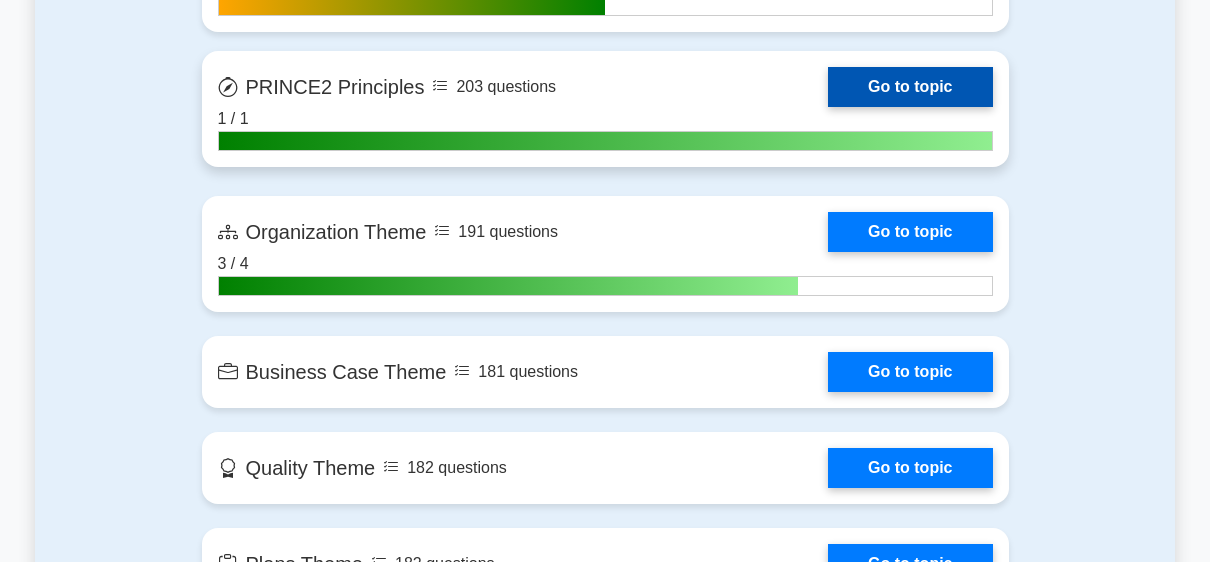 click on "Go to topic" at bounding box center (910, 87) 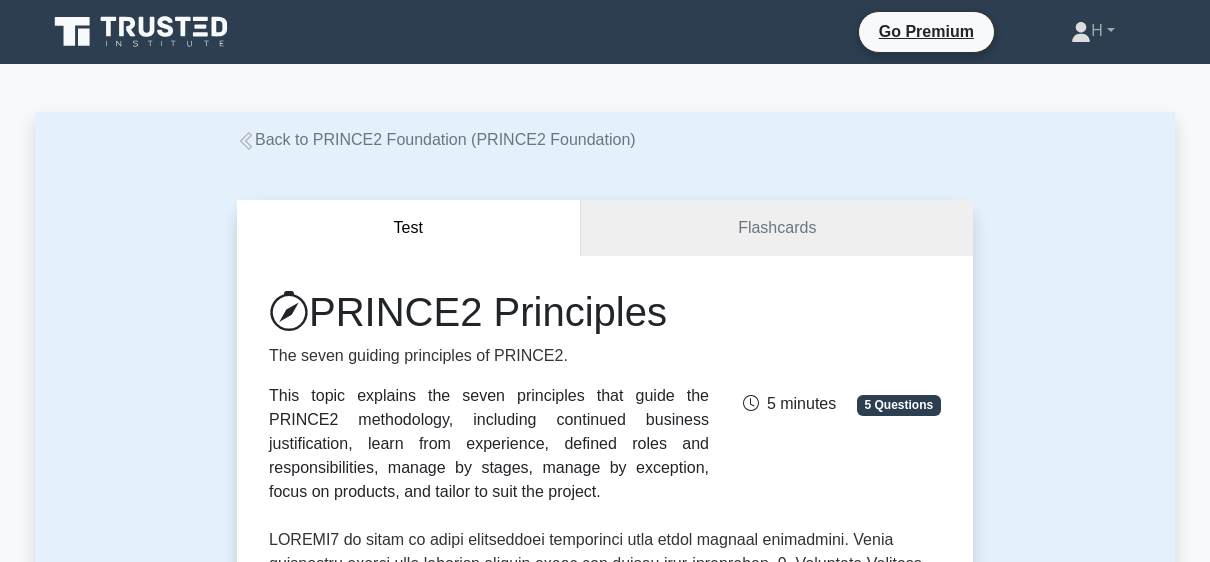 scroll, scrollTop: 0, scrollLeft: 0, axis: both 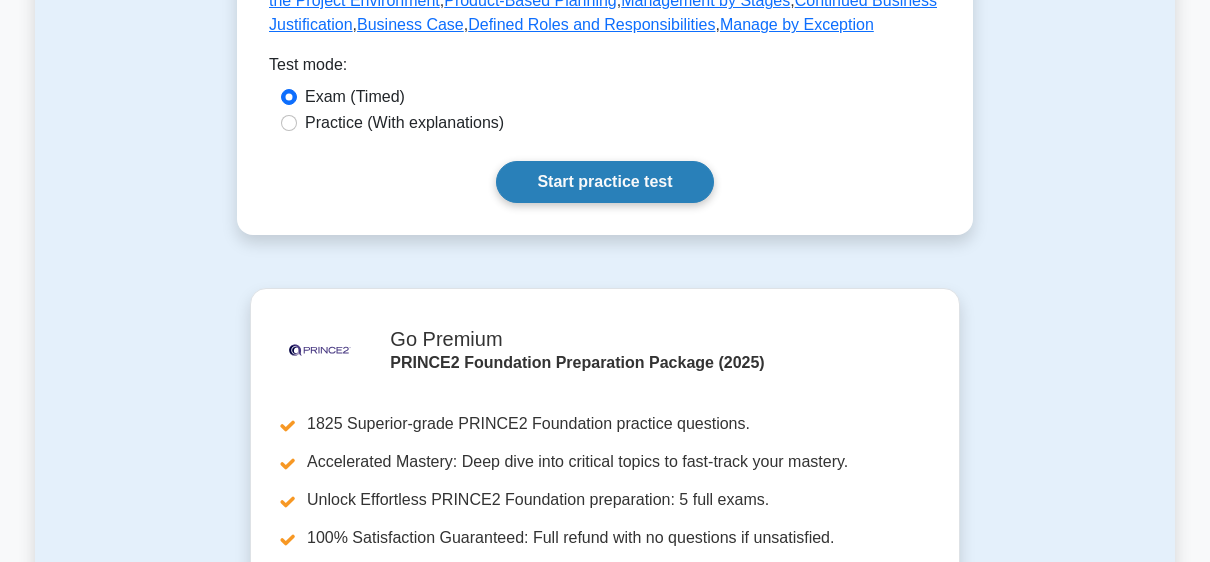click on "Start practice test" at bounding box center [604, 182] 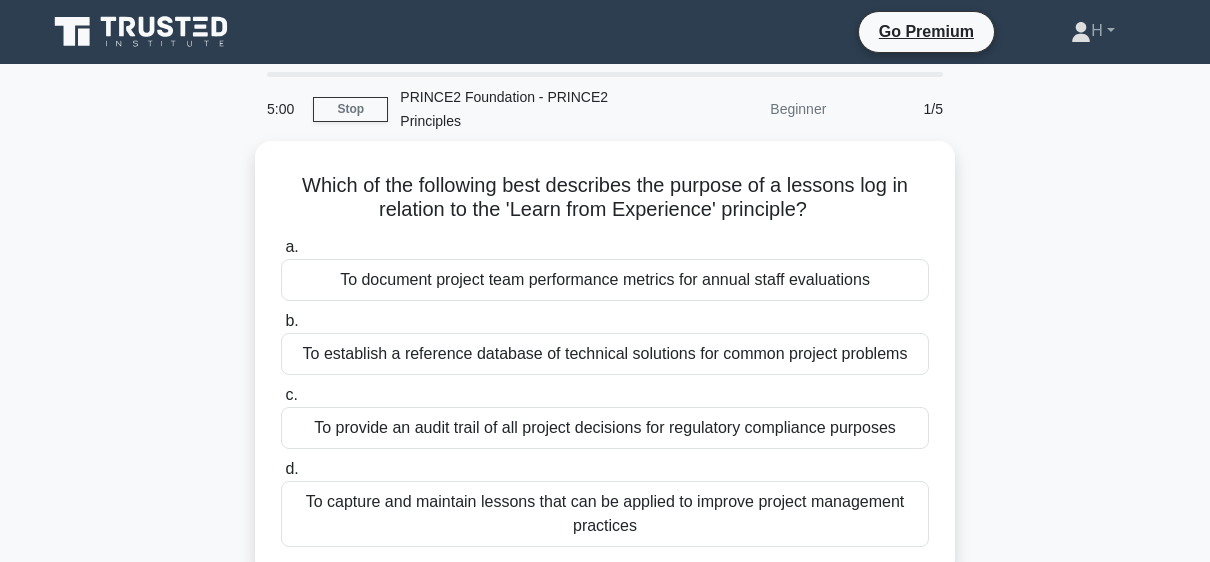 scroll, scrollTop: 0, scrollLeft: 0, axis: both 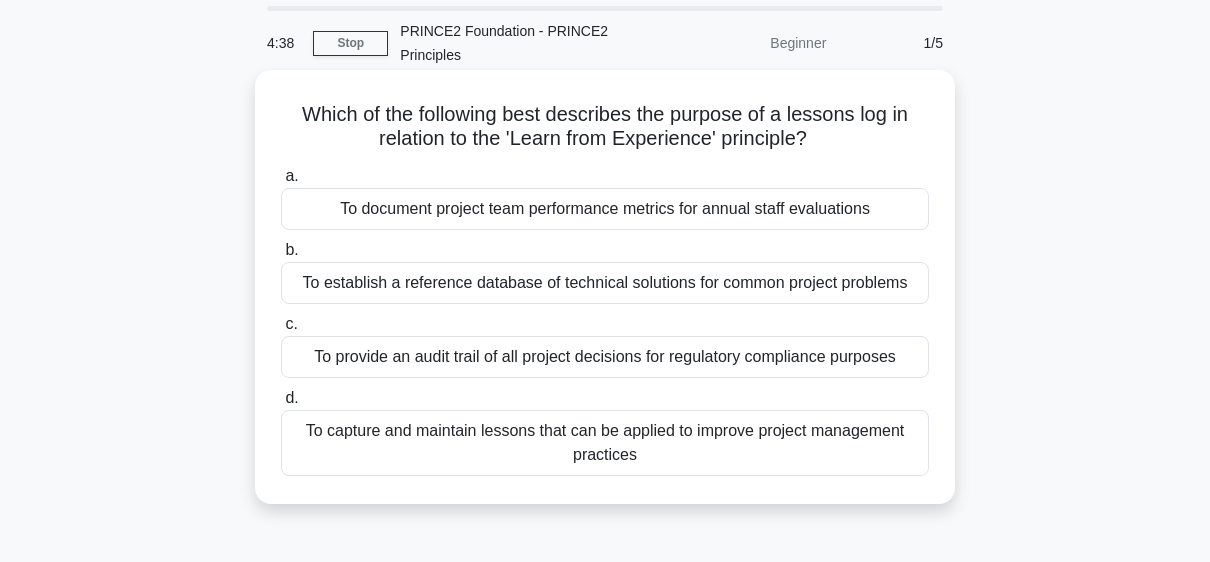 click on "To capture and maintain lessons that can be applied to improve project management practices" at bounding box center (605, 443) 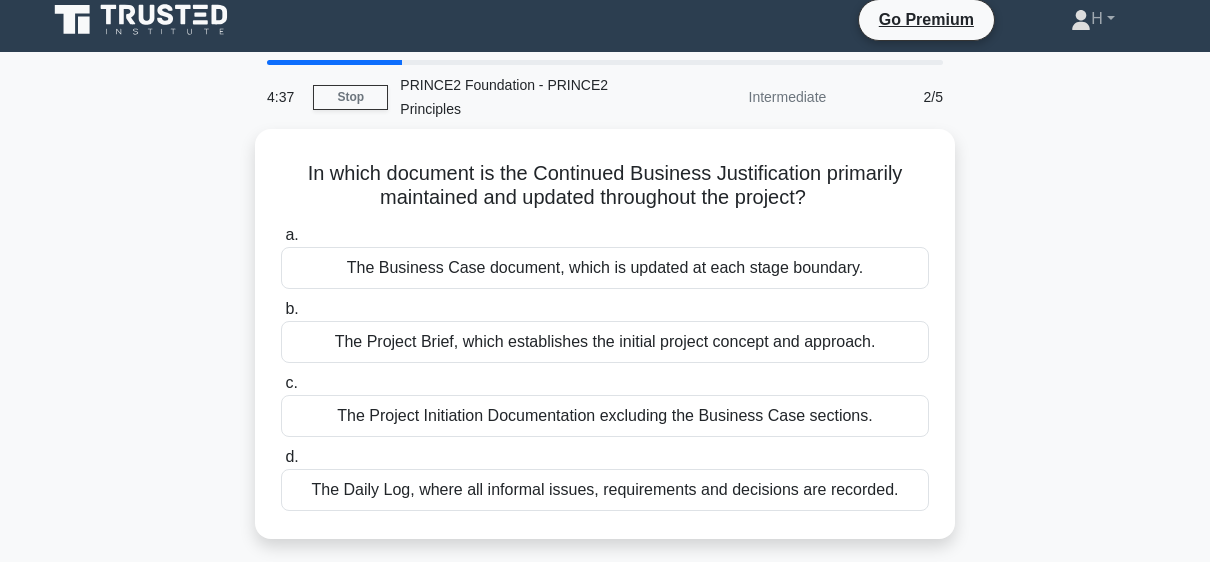 scroll, scrollTop: 0, scrollLeft: 0, axis: both 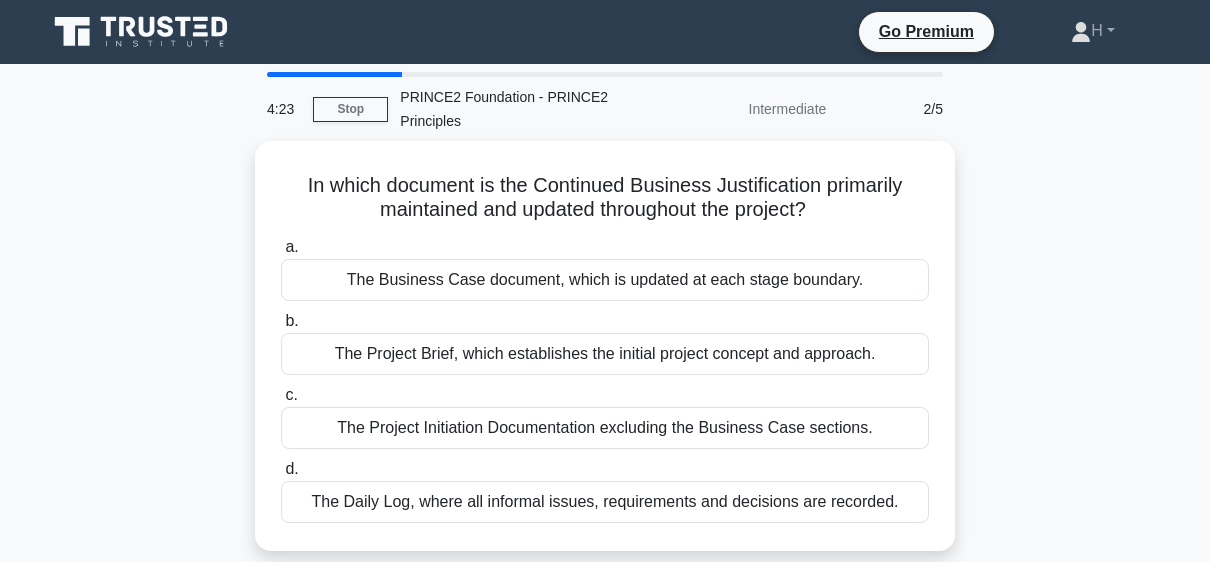 click on "The Project Initiation Documentation excluding the Business Case sections." at bounding box center [605, 428] 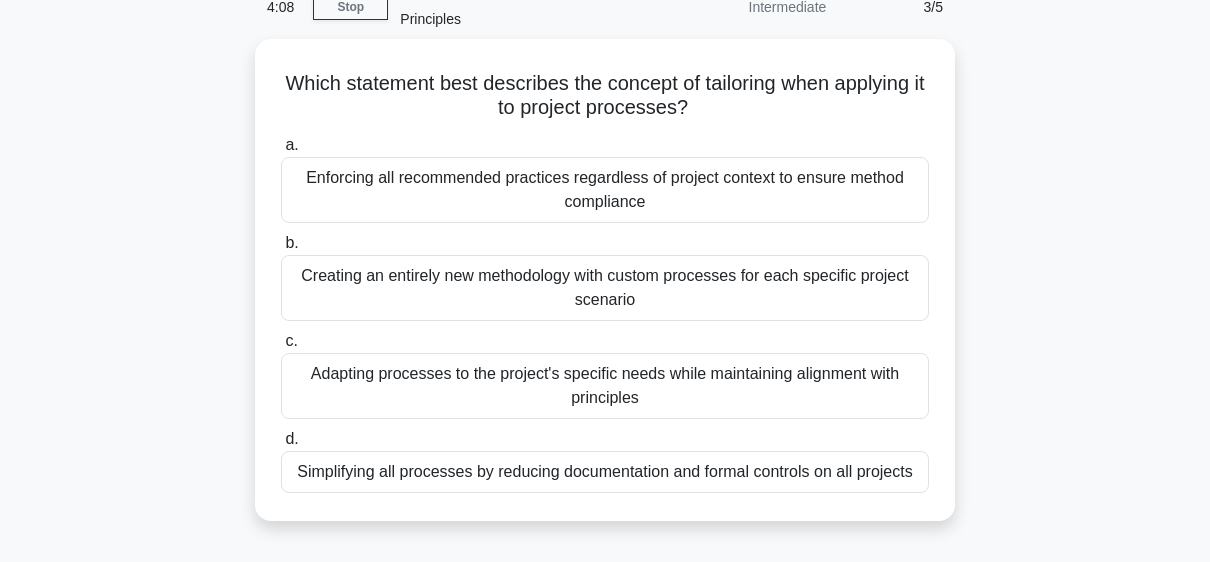 scroll, scrollTop: 104, scrollLeft: 0, axis: vertical 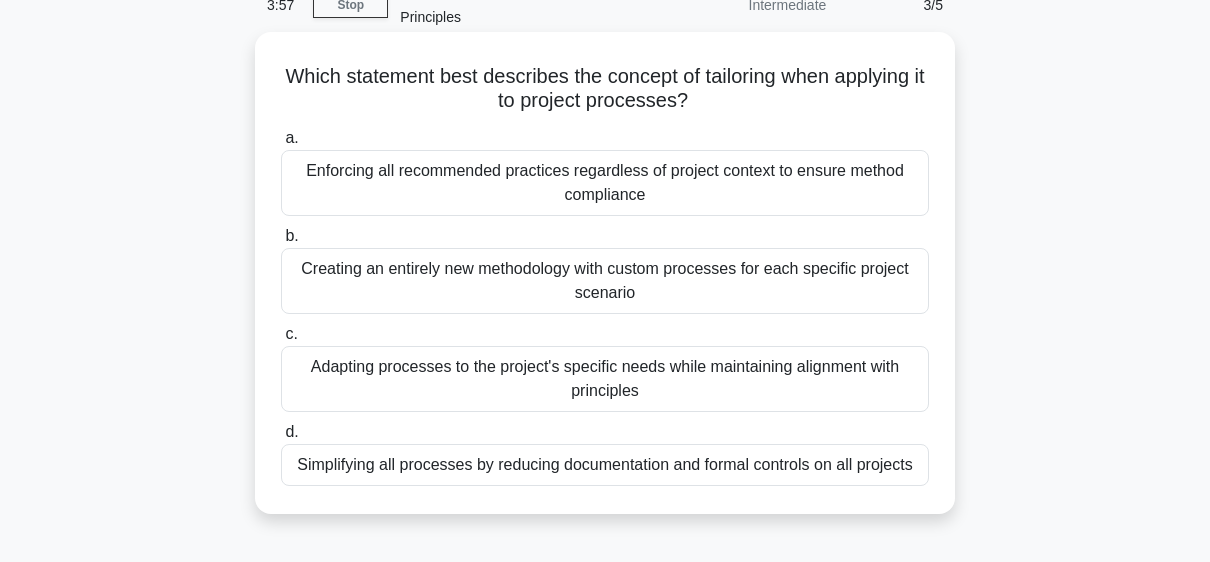 click on "Adapting processes to the project's specific needs while maintaining alignment with principles" at bounding box center (605, 379) 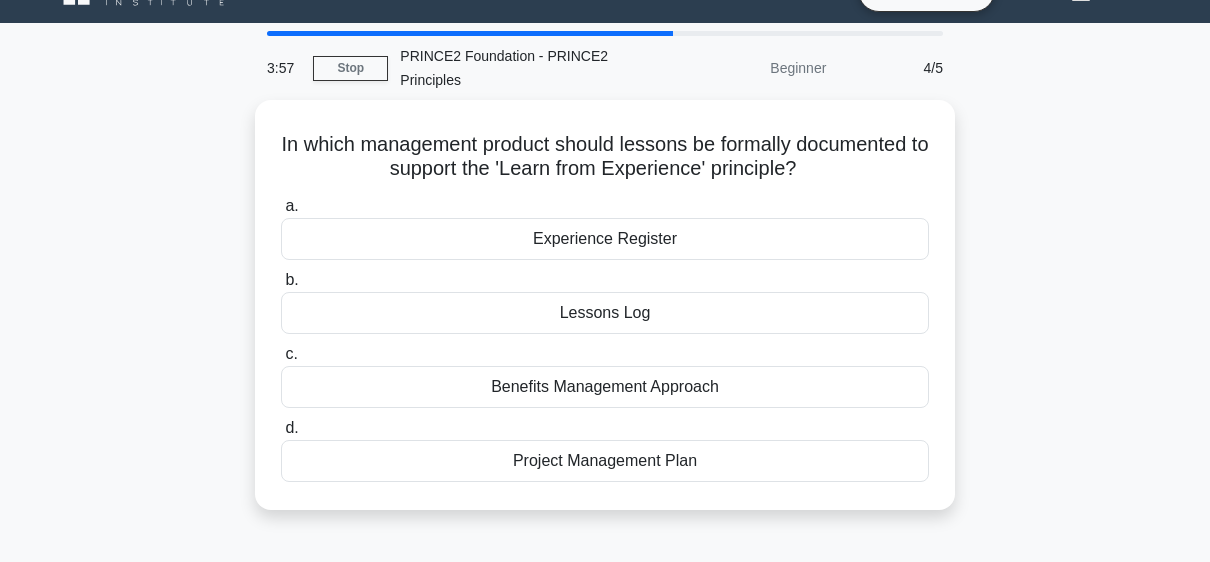 scroll, scrollTop: 0, scrollLeft: 0, axis: both 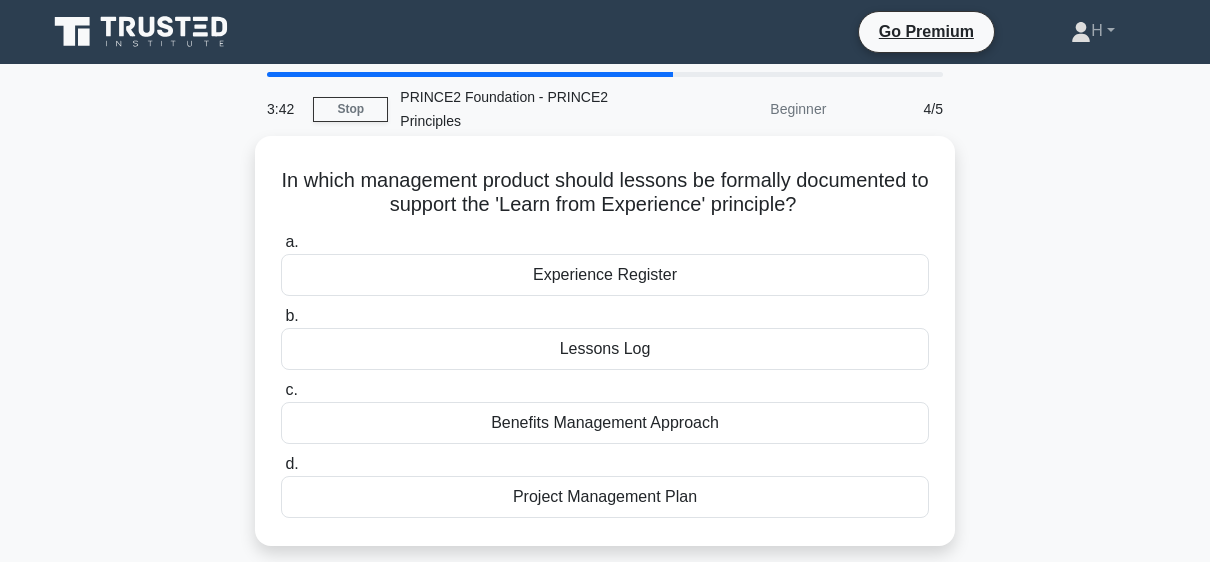 click on "Lessons Log" at bounding box center (605, 349) 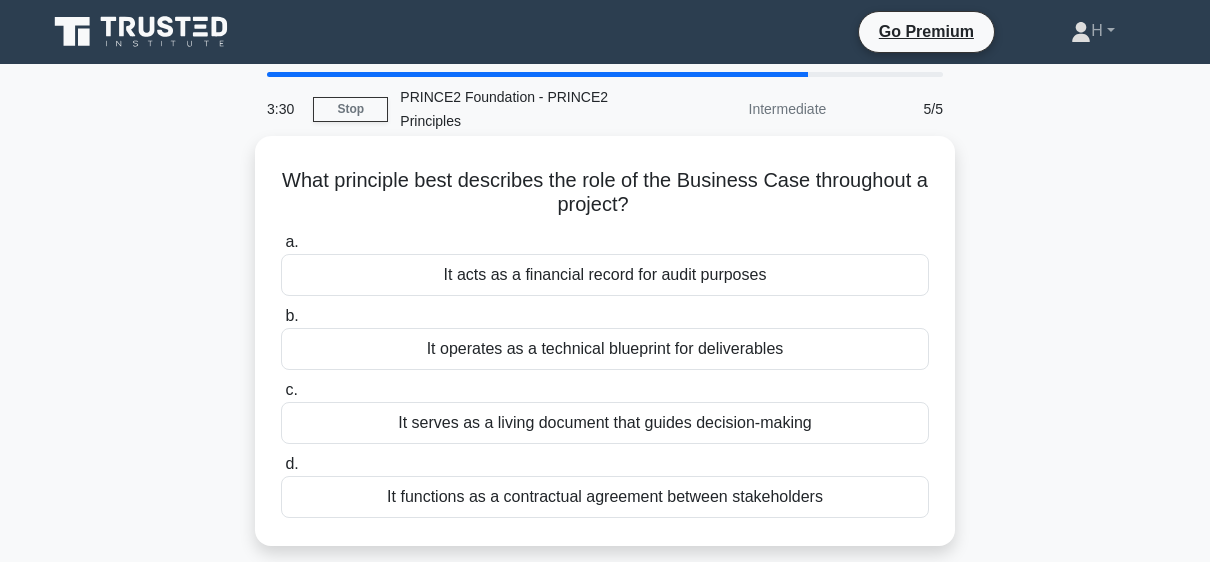 click on "It serves as a living document that guides decision-making" at bounding box center [605, 423] 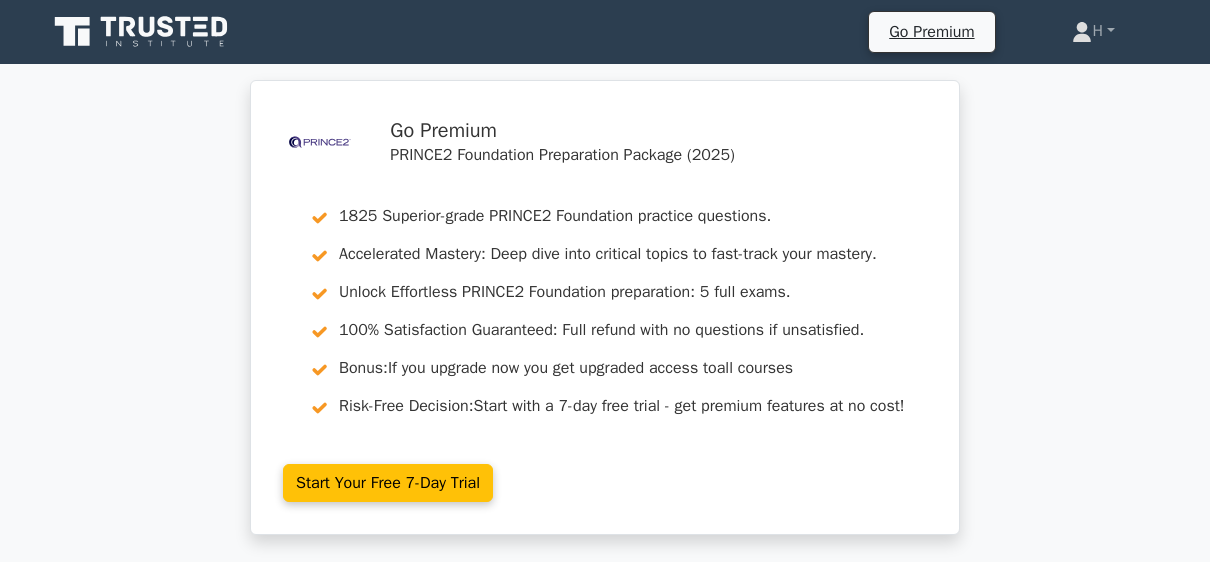 scroll, scrollTop: 0, scrollLeft: 0, axis: both 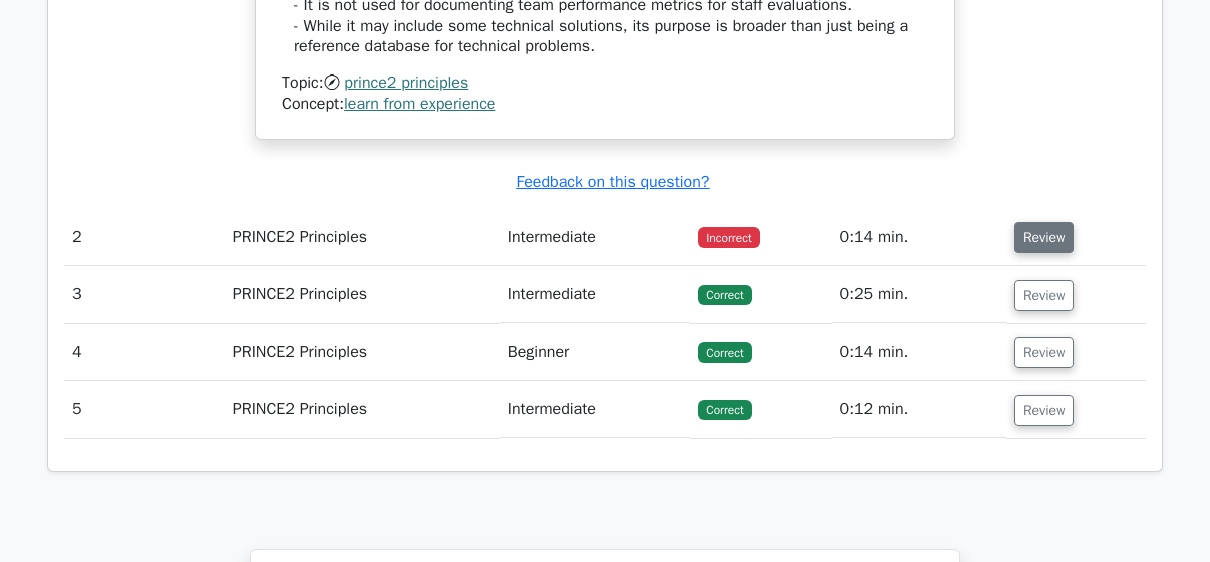 click on "Review" at bounding box center [1044, 237] 